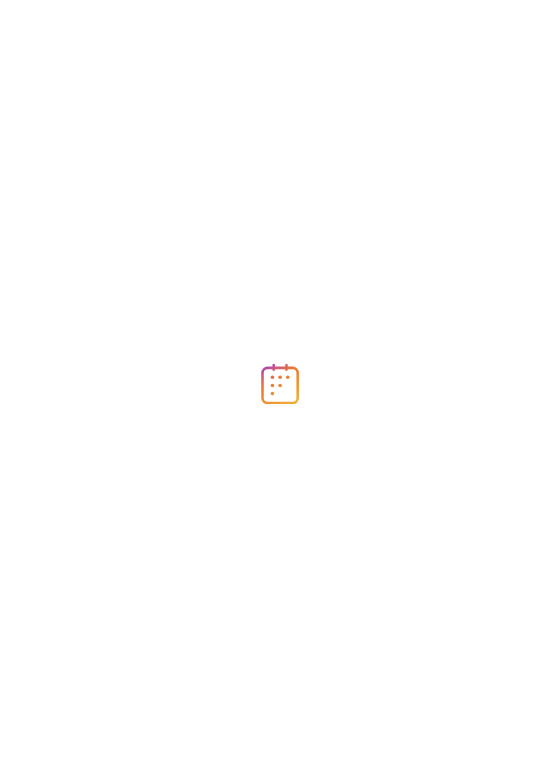 scroll, scrollTop: 0, scrollLeft: 0, axis: both 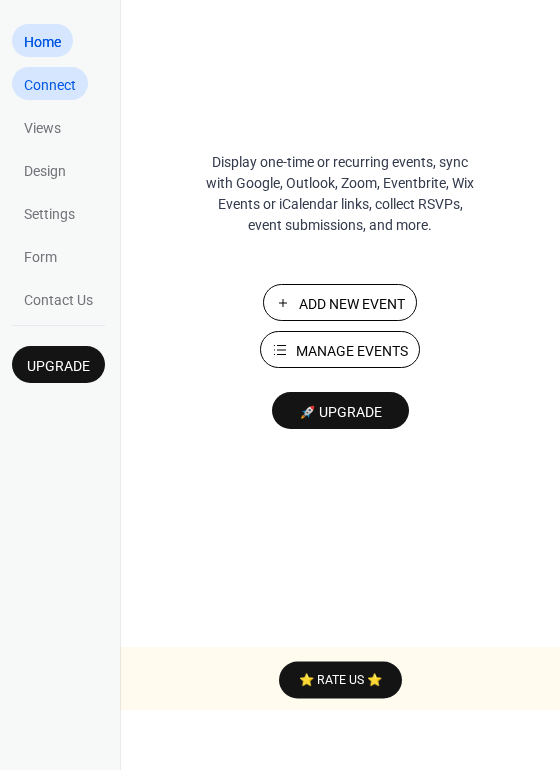 click on "Connect" at bounding box center (50, 83) 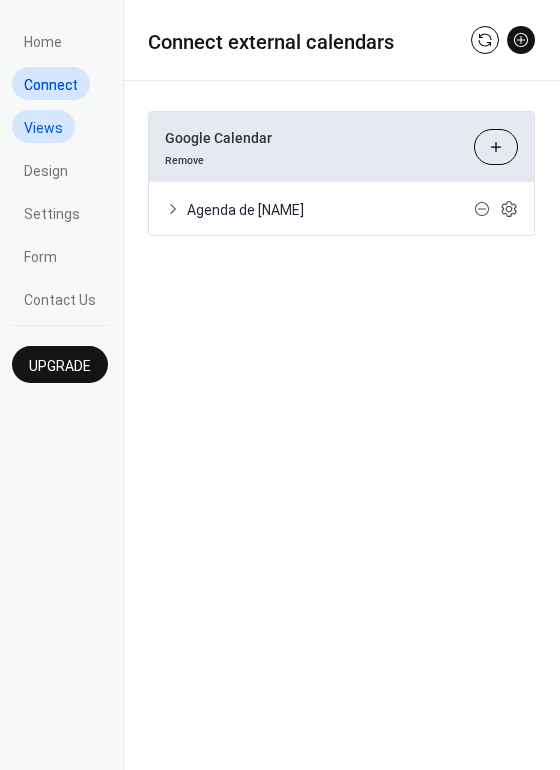 click on "Views" at bounding box center [43, 128] 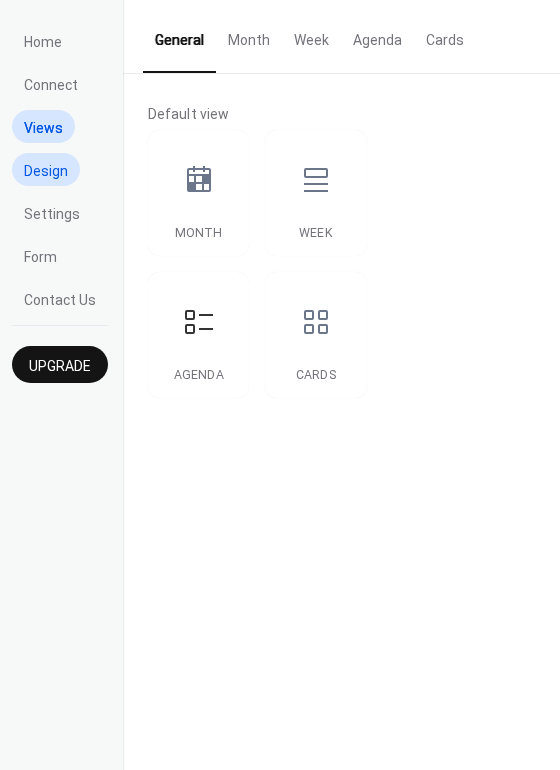 click on "Design" at bounding box center [46, 171] 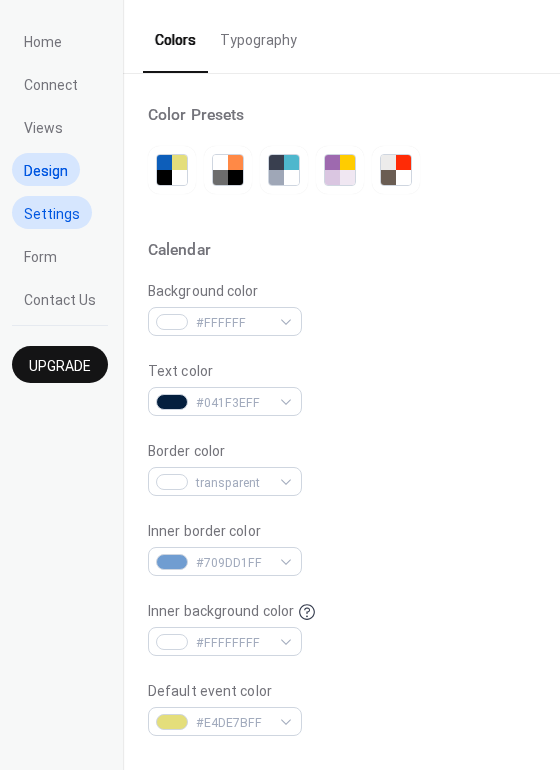 click on "Settings" at bounding box center [52, 214] 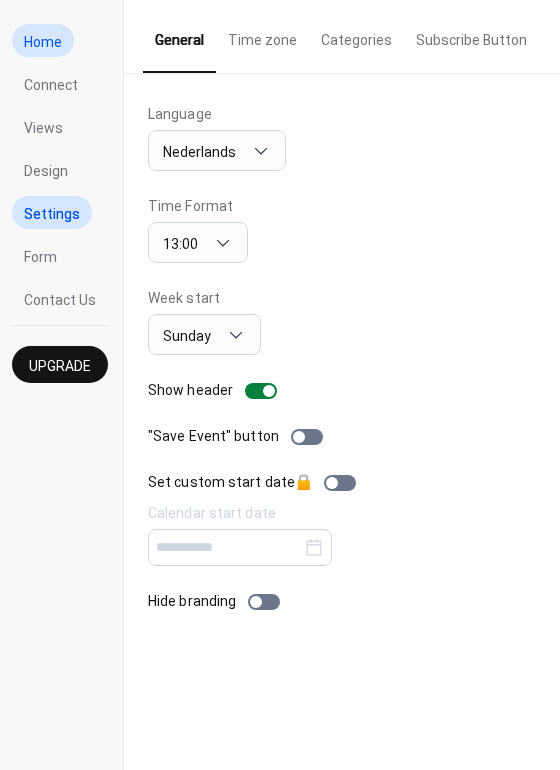 click on "Home" at bounding box center (43, 42) 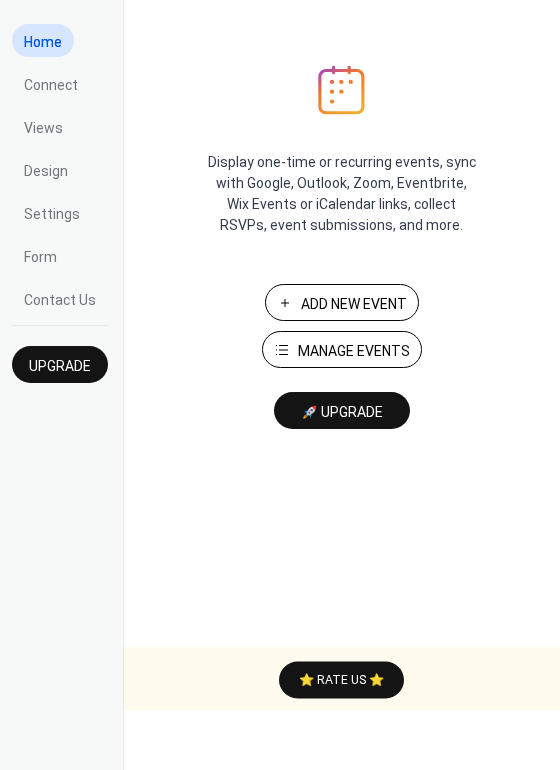 click on "Manage Events" at bounding box center [354, 351] 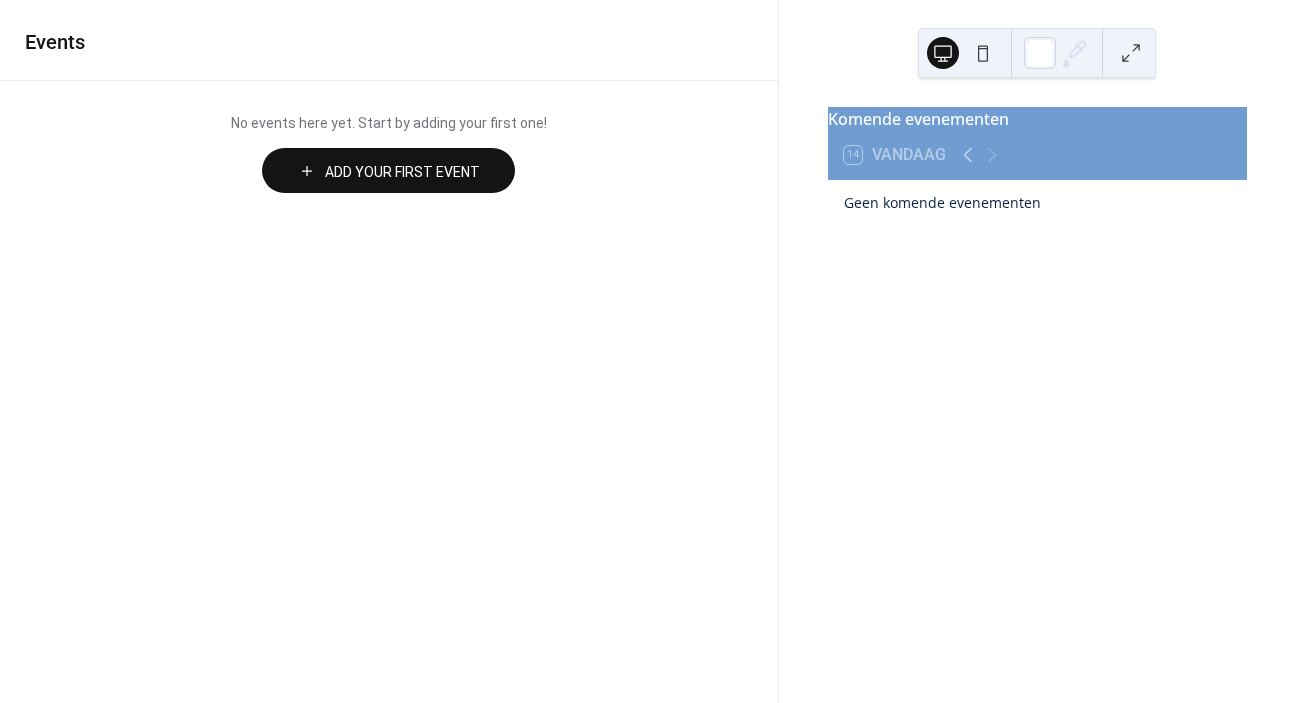 scroll, scrollTop: 0, scrollLeft: 0, axis: both 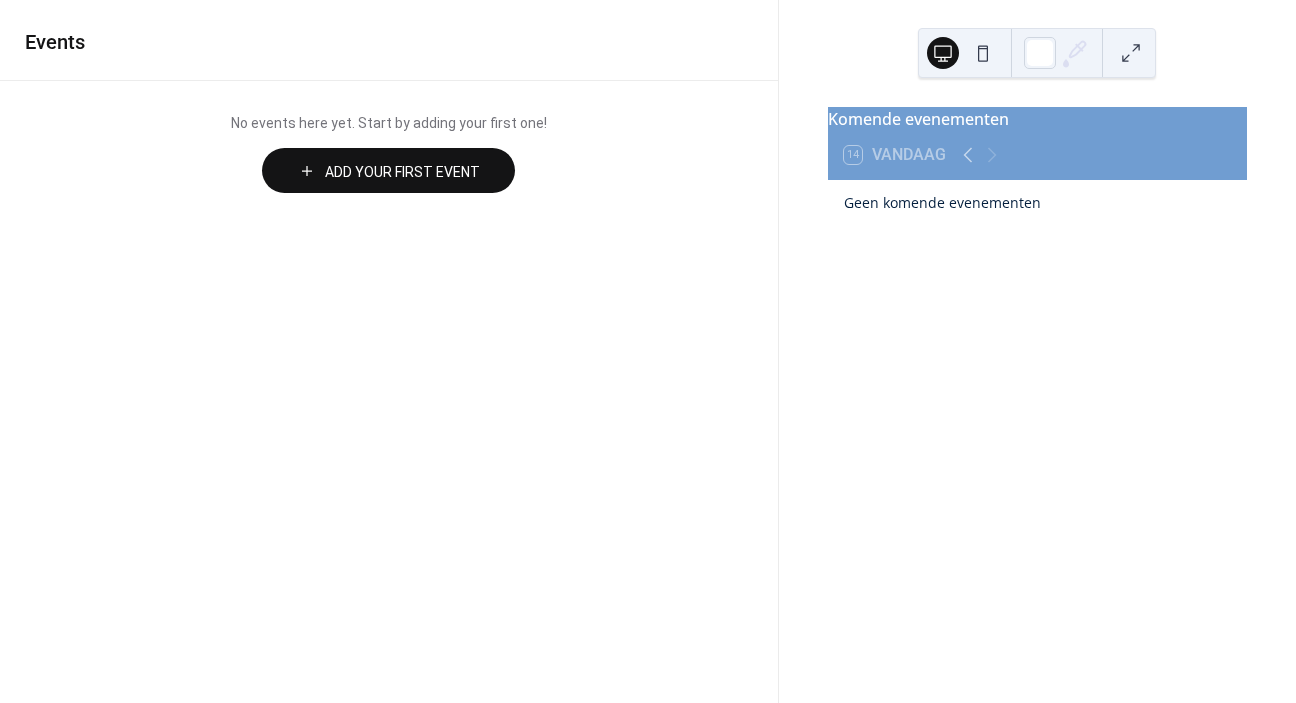 click on "Add Your First Event" at bounding box center [402, 172] 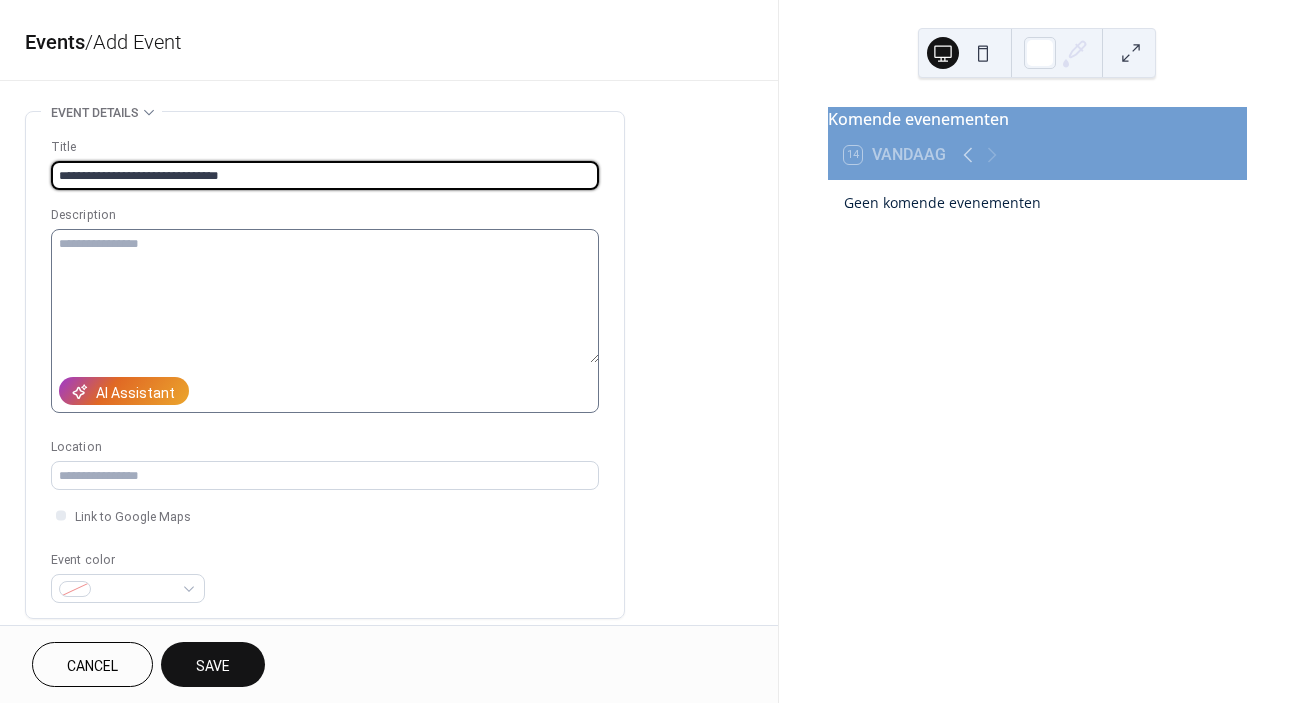 type on "**********" 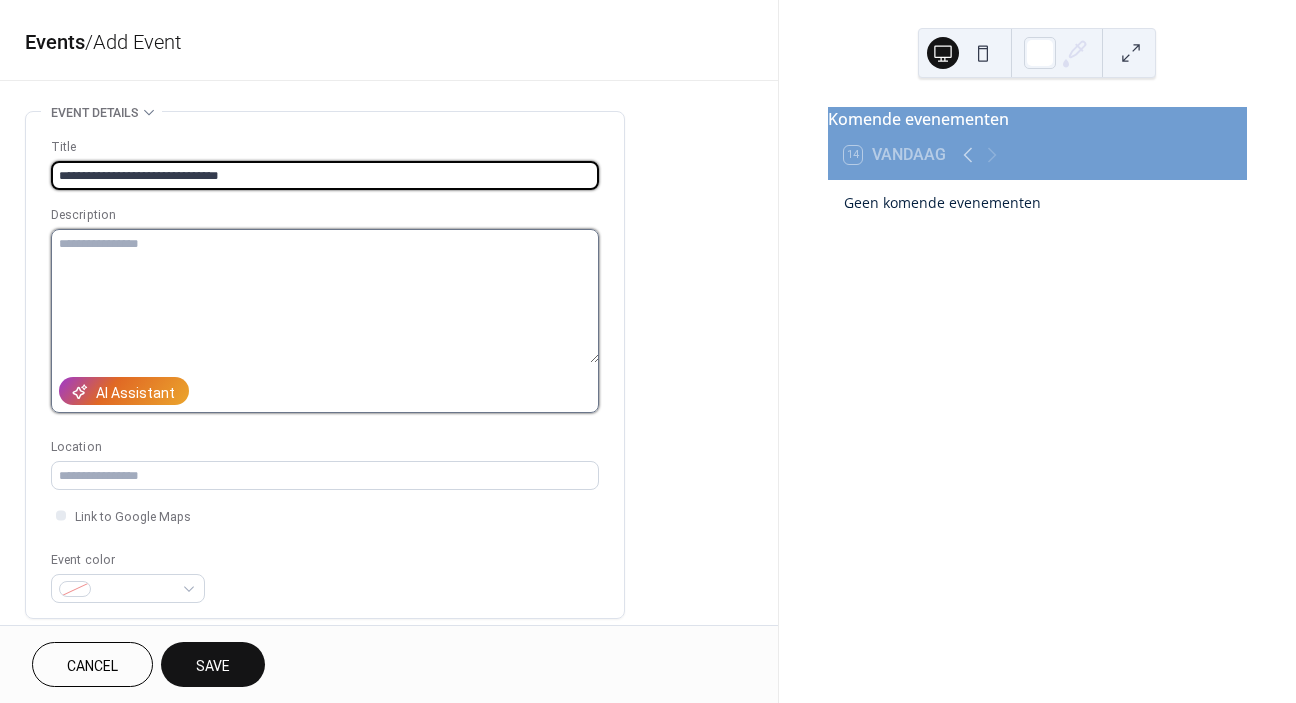click at bounding box center (325, 296) 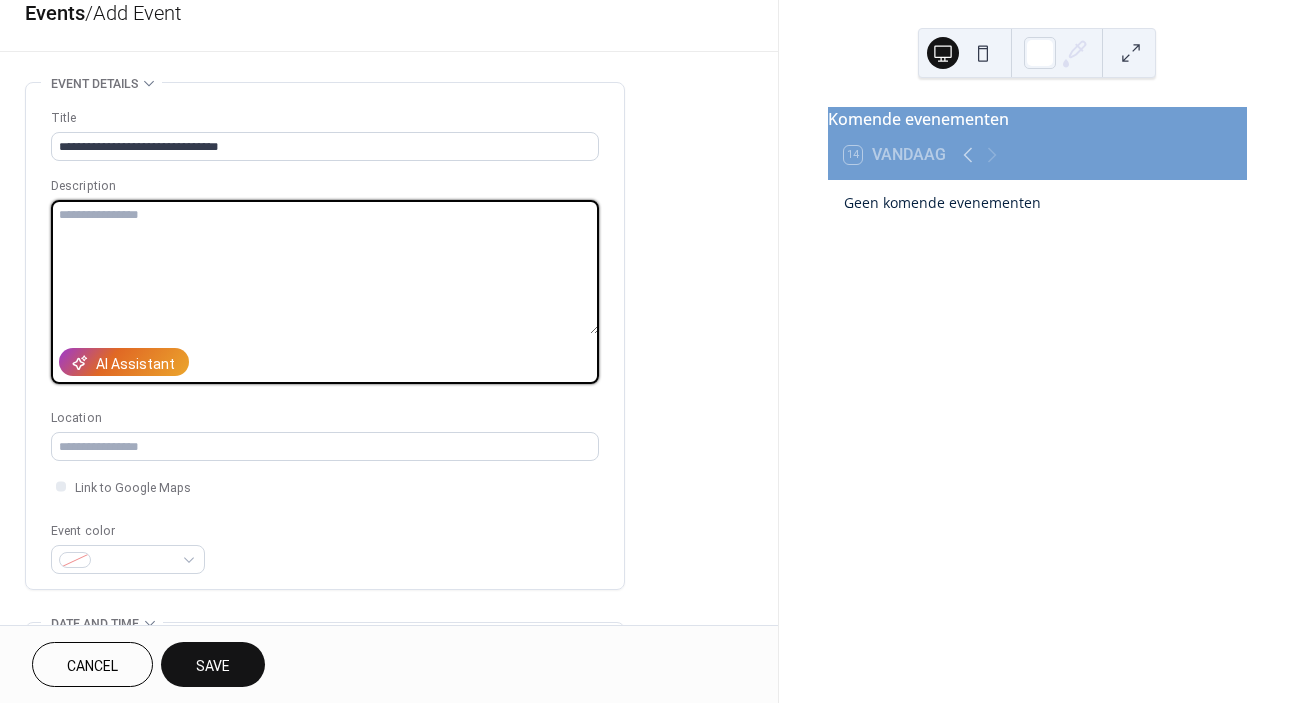 scroll, scrollTop: 37, scrollLeft: 0, axis: vertical 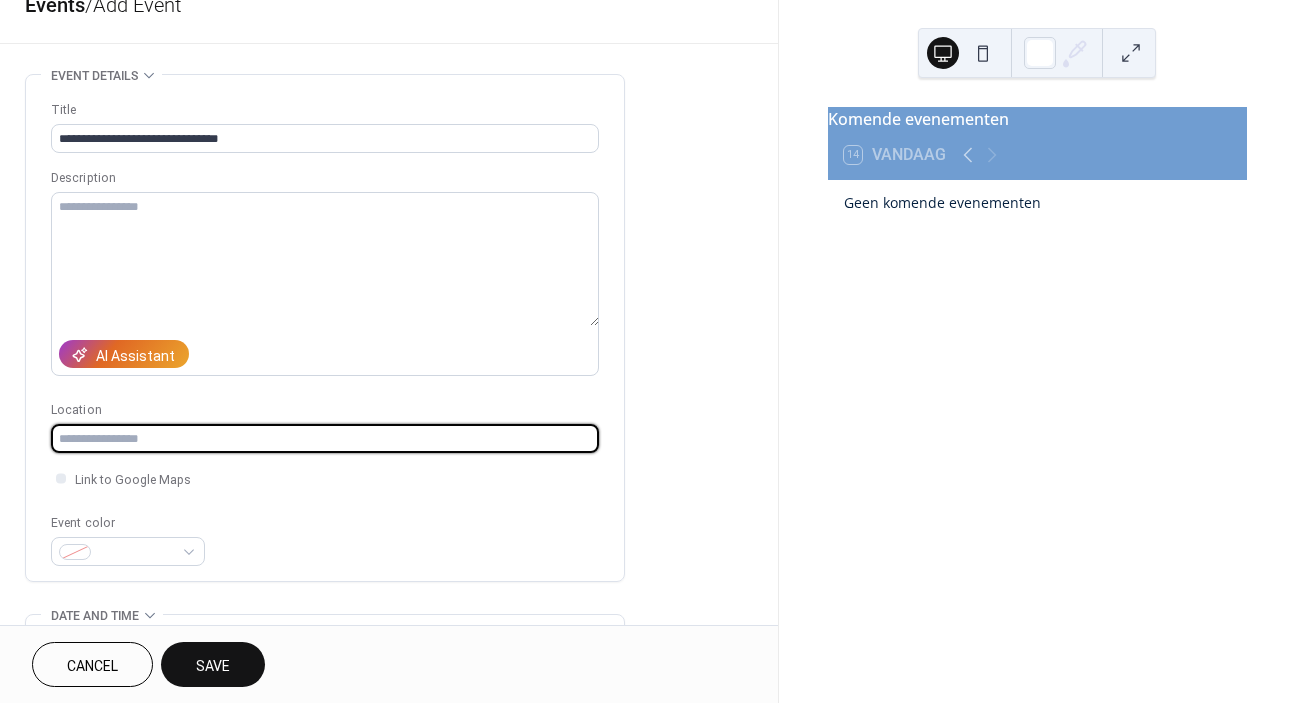 click at bounding box center (325, 438) 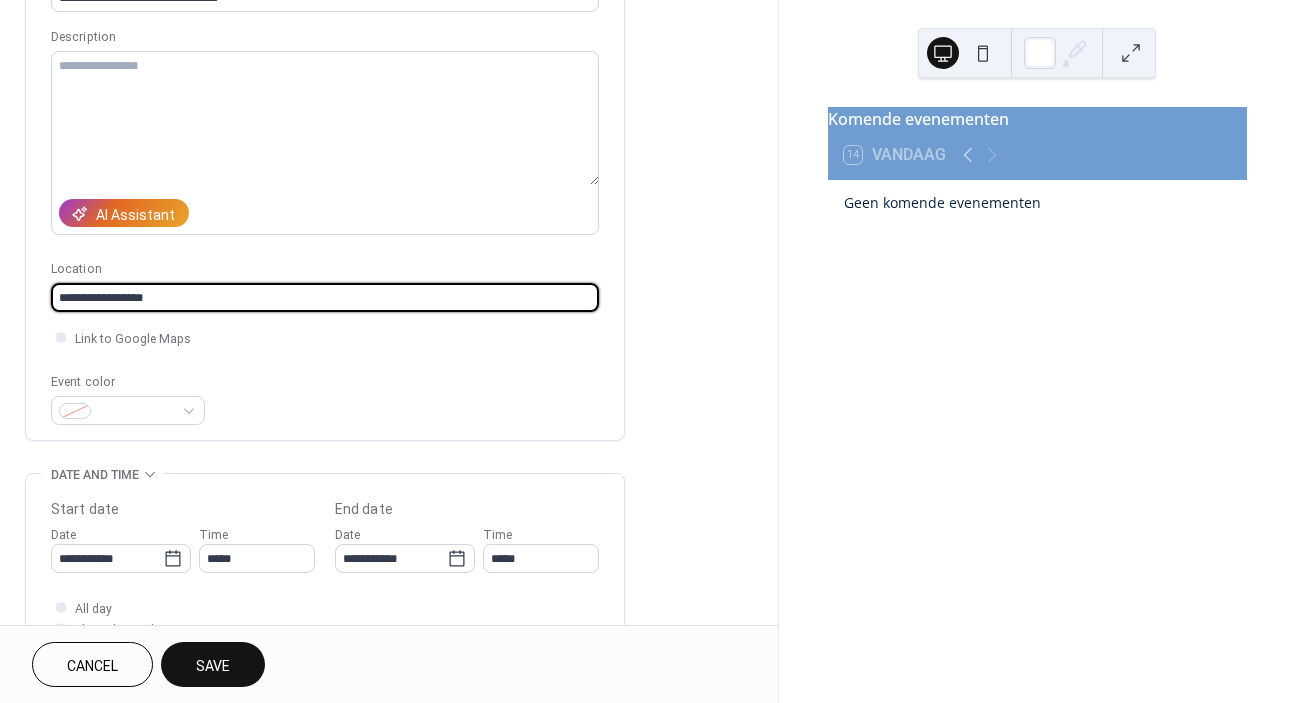 scroll, scrollTop: 223, scrollLeft: 0, axis: vertical 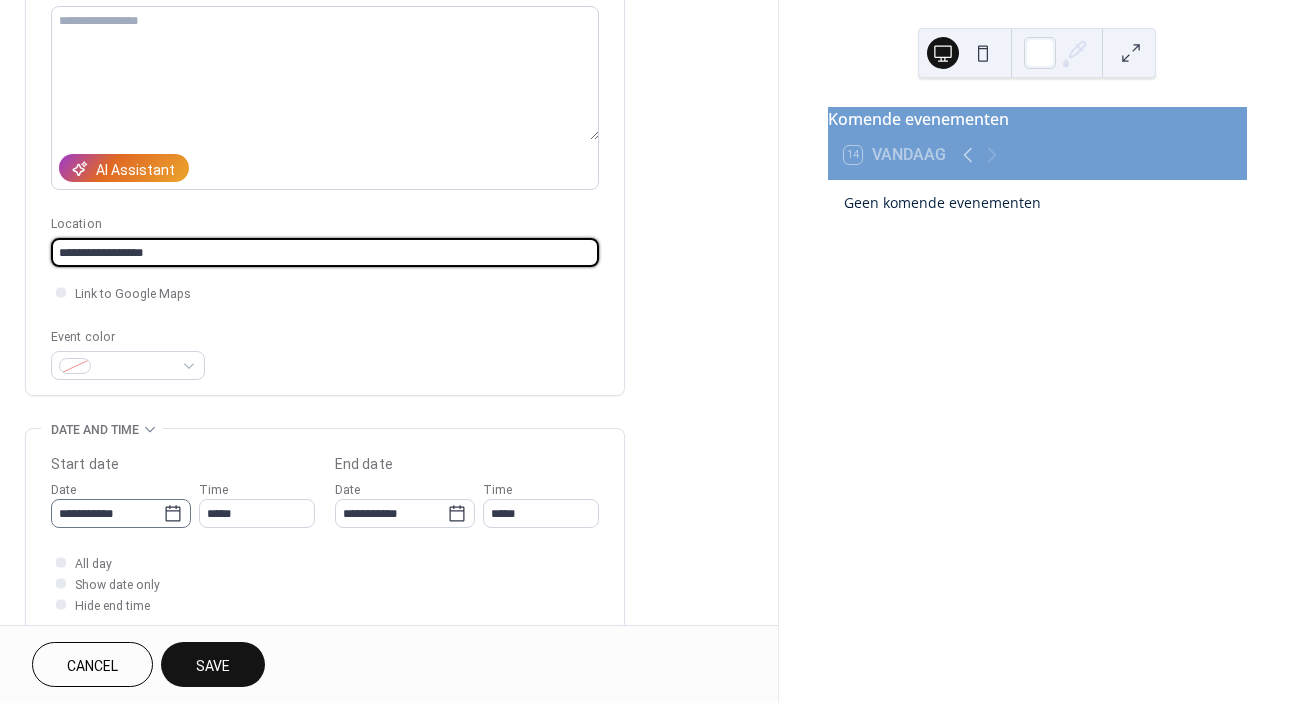 type on "**********" 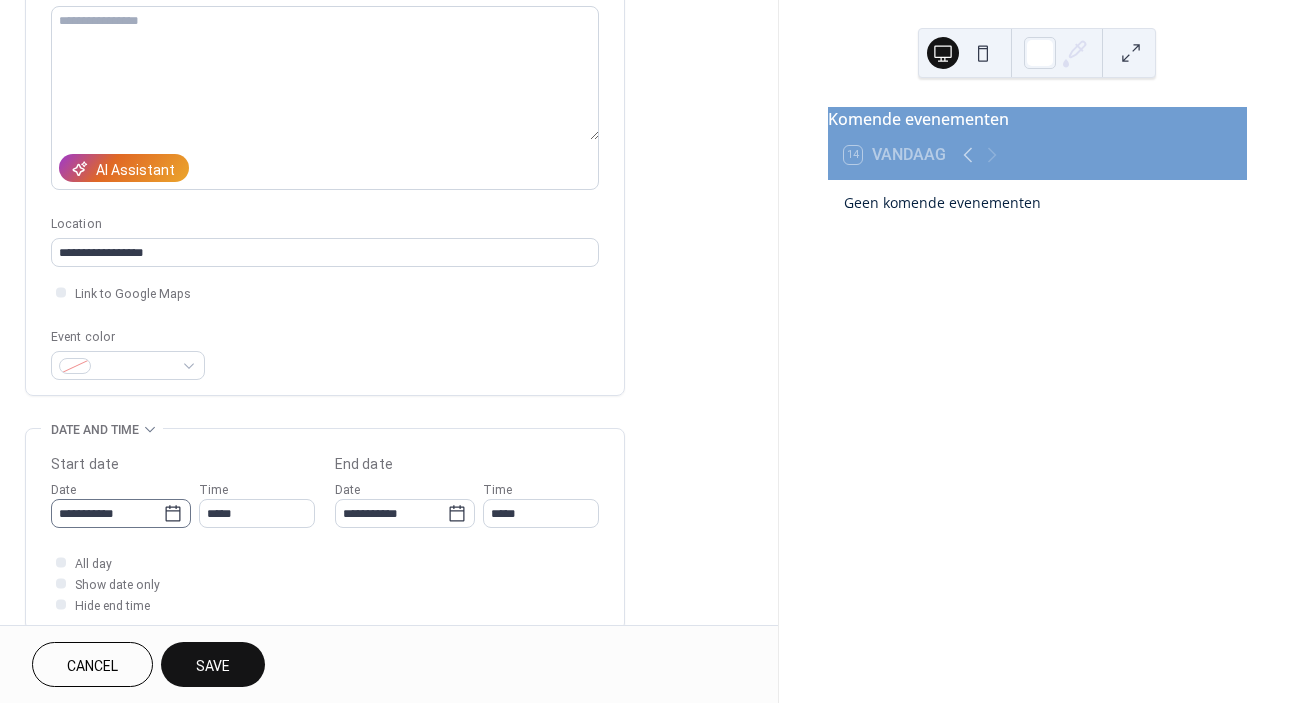 click 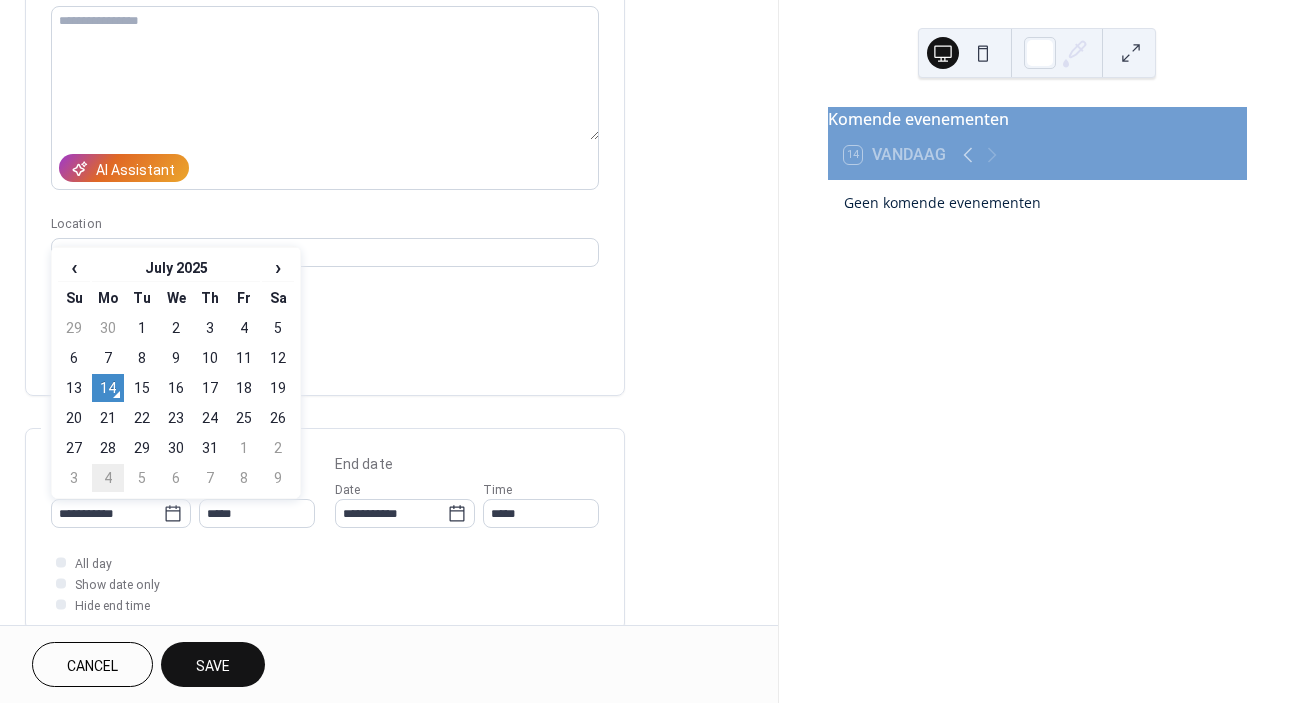 click on "4" at bounding box center (108, 478) 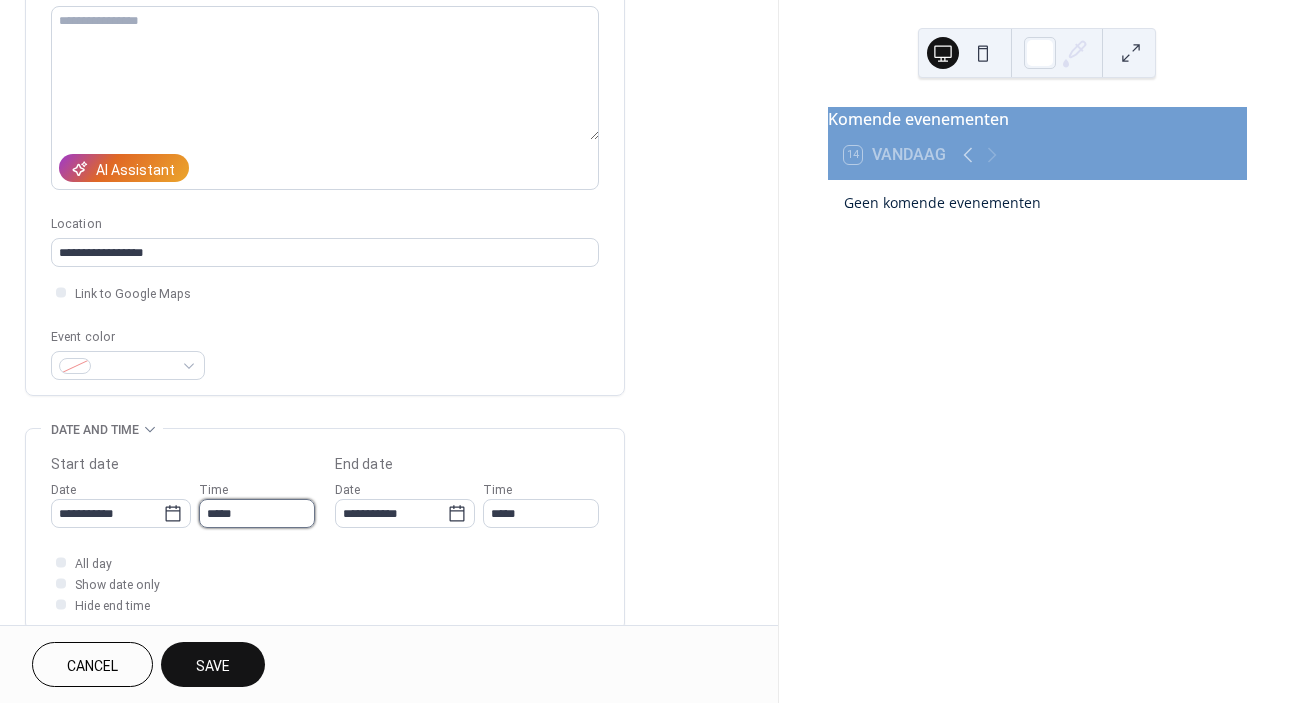 click on "*****" at bounding box center (257, 513) 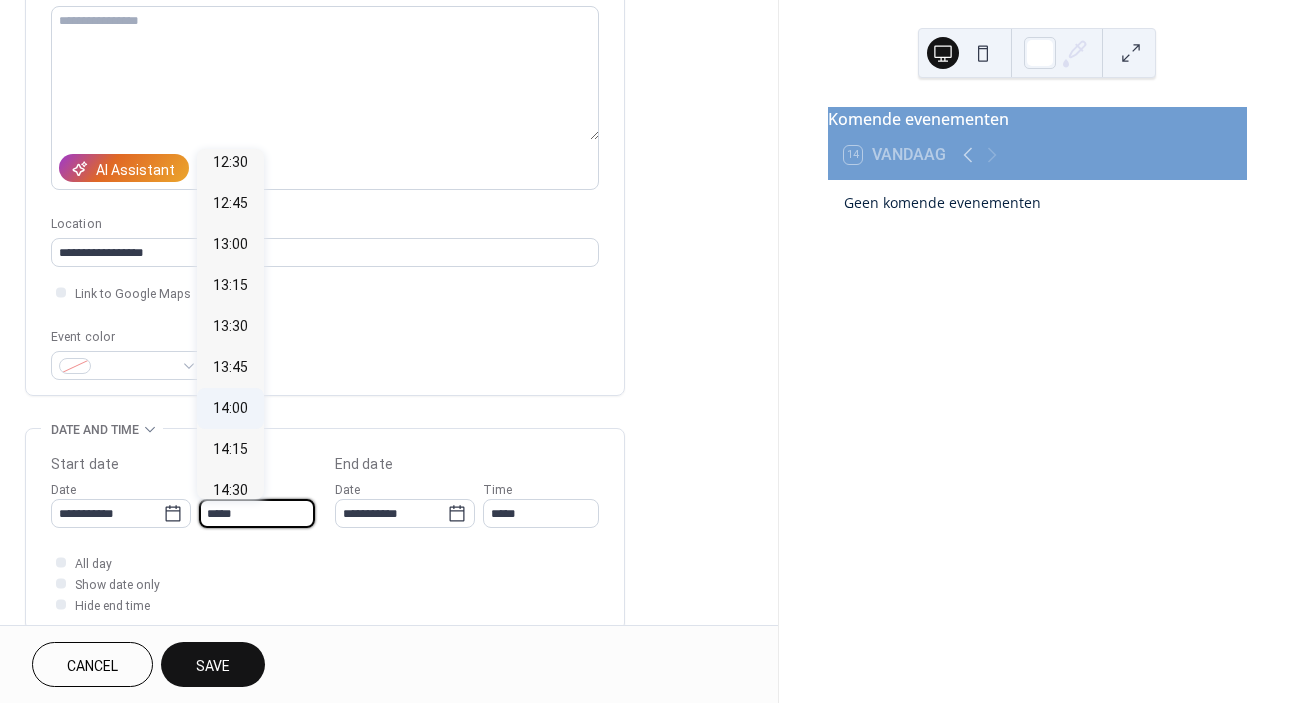 scroll, scrollTop: 2125, scrollLeft: 0, axis: vertical 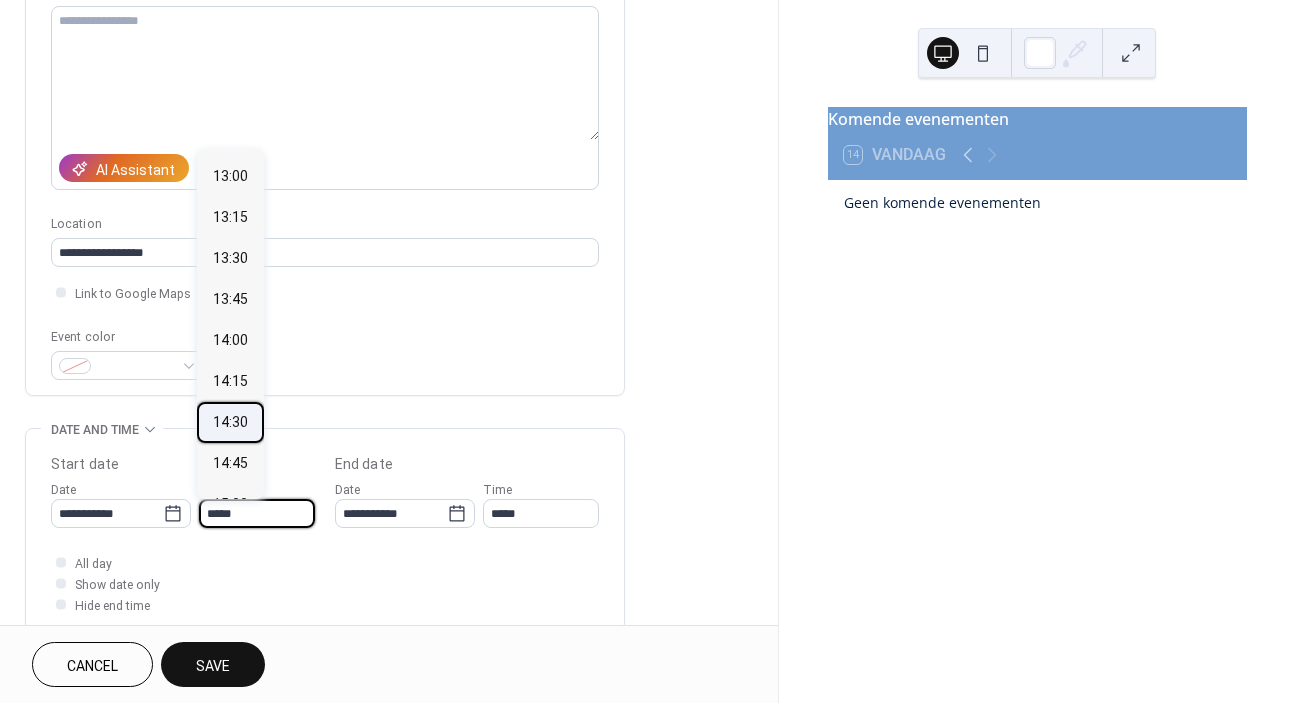click on "14:30" at bounding box center (230, 422) 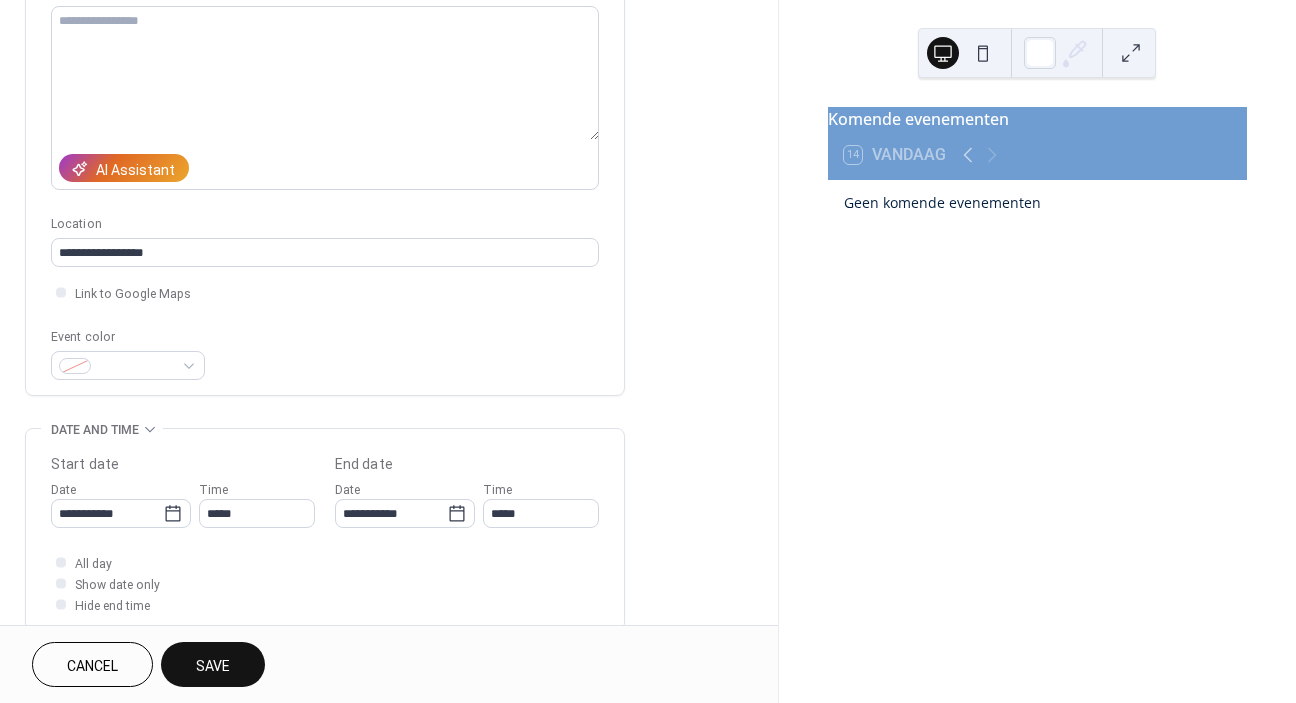 type on "*****" 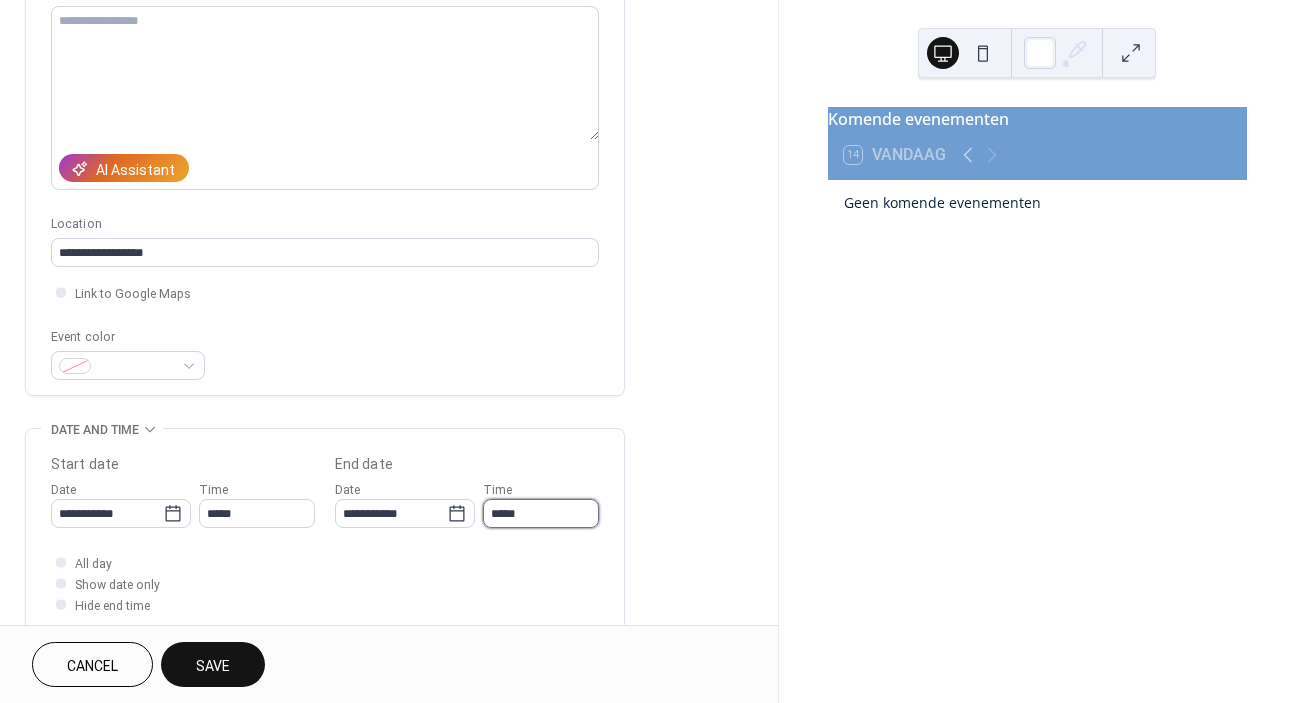 click on "*****" at bounding box center [541, 513] 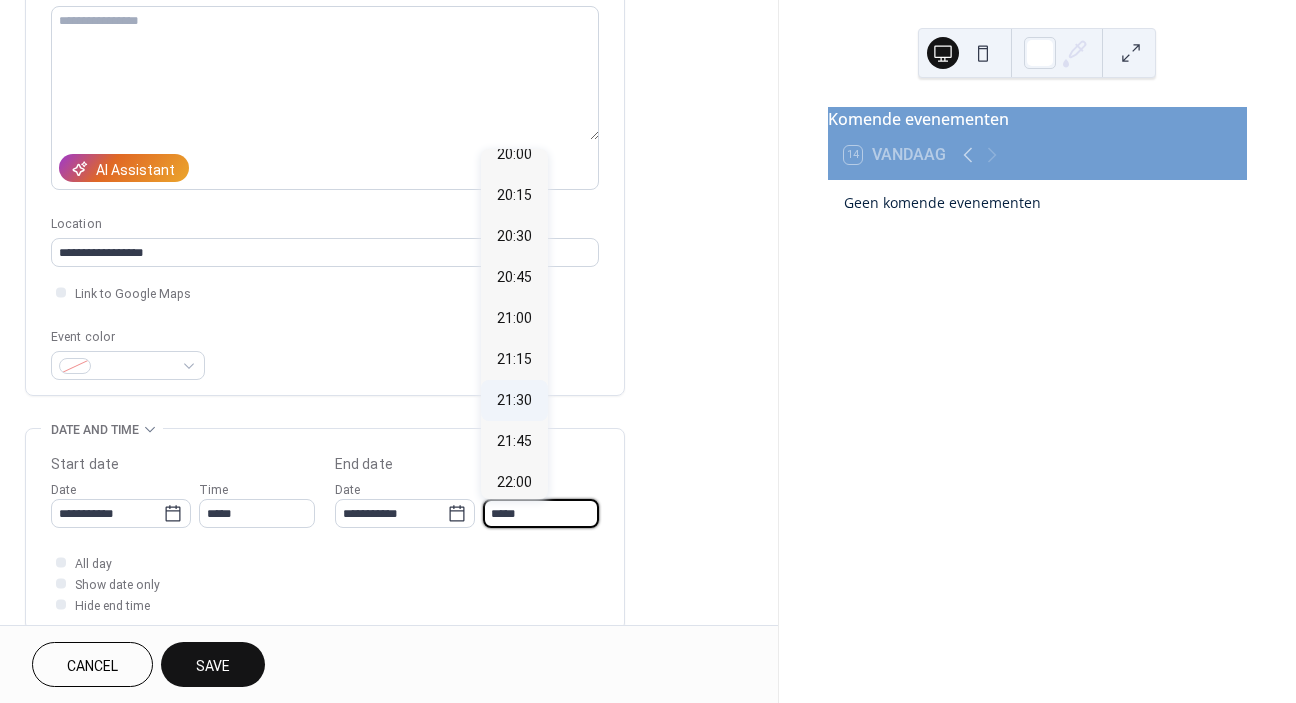 scroll, scrollTop: 878, scrollLeft: 0, axis: vertical 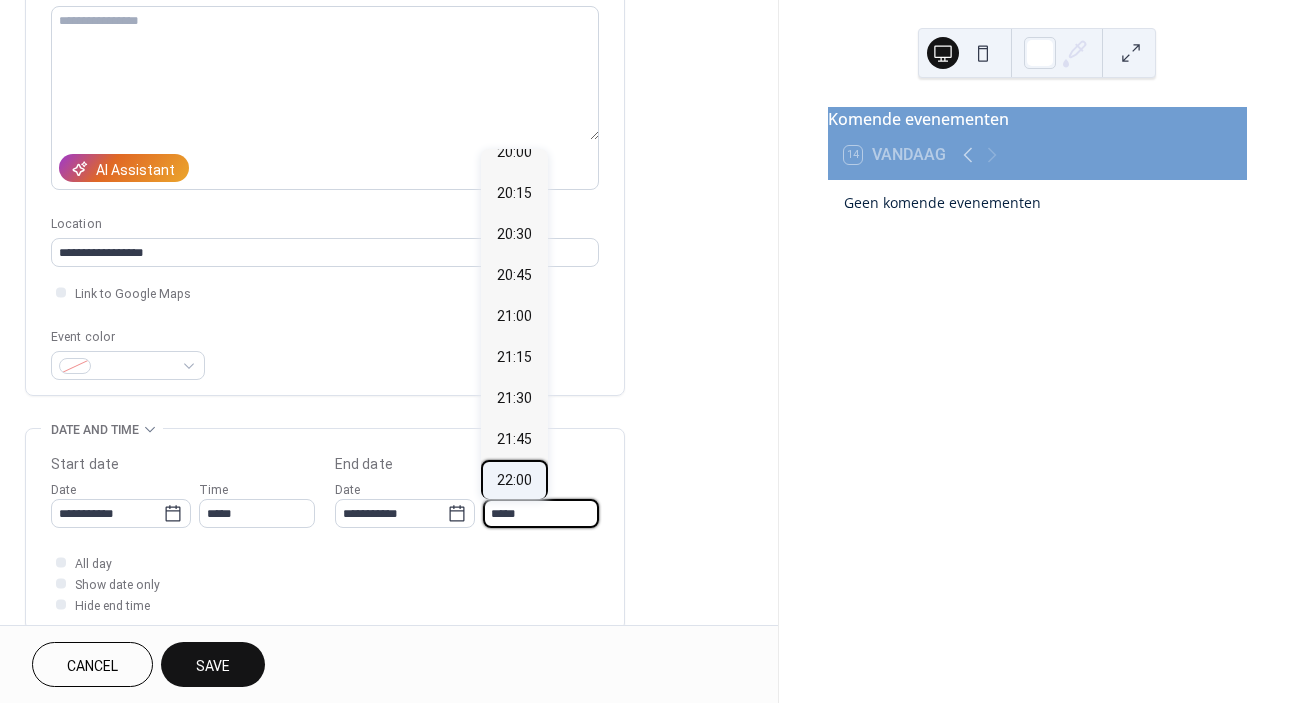 click on "22:00" at bounding box center (514, 480) 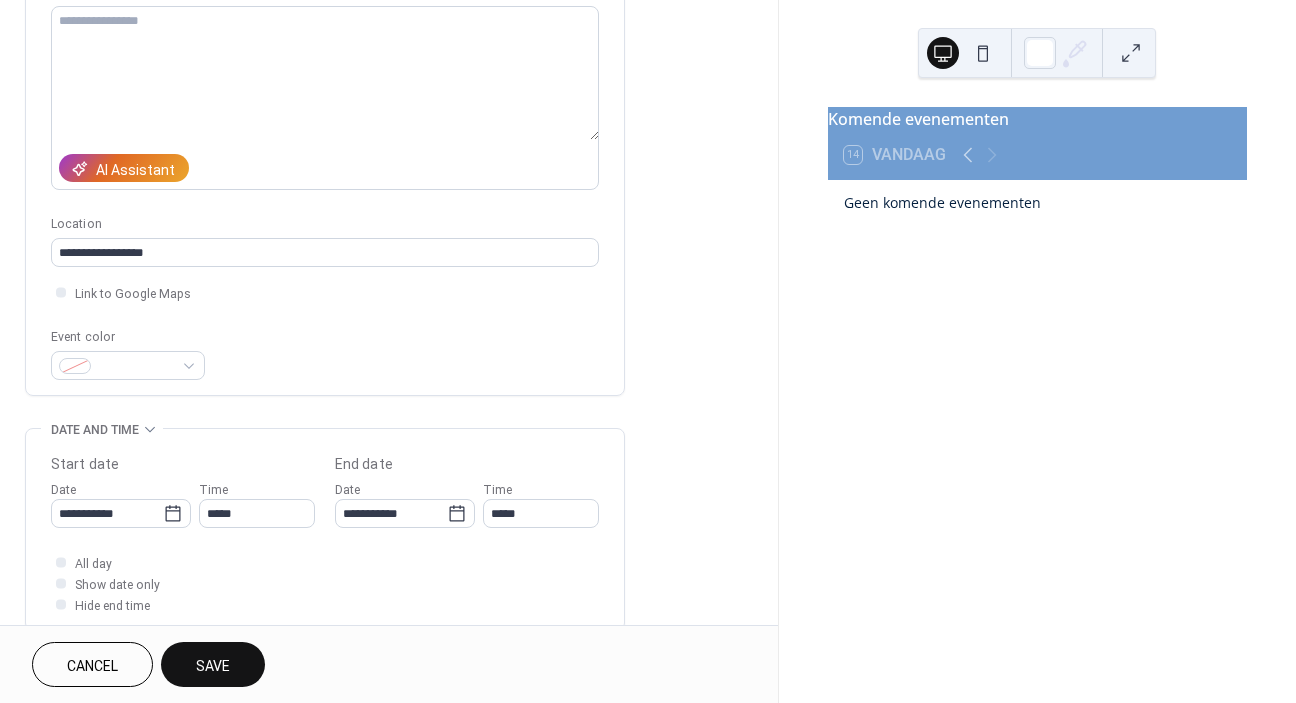 type on "*****" 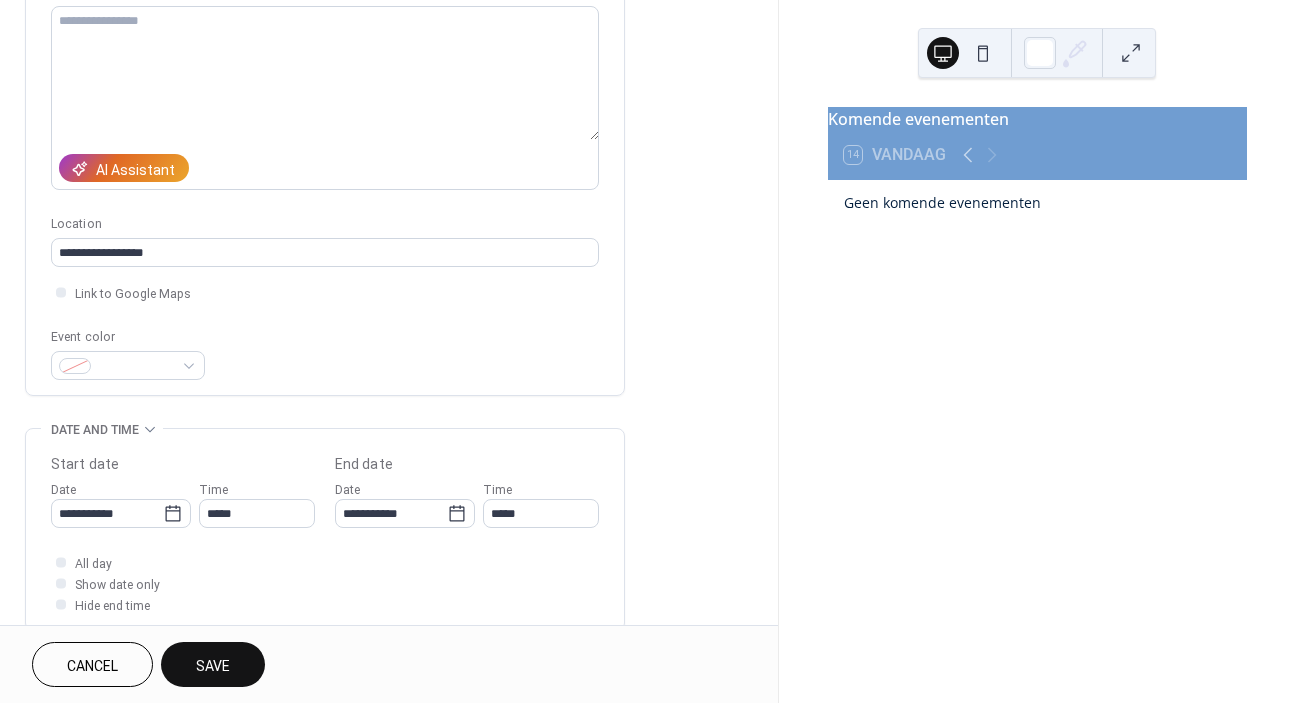 click on "All day Show date only Hide end time" at bounding box center (325, 583) 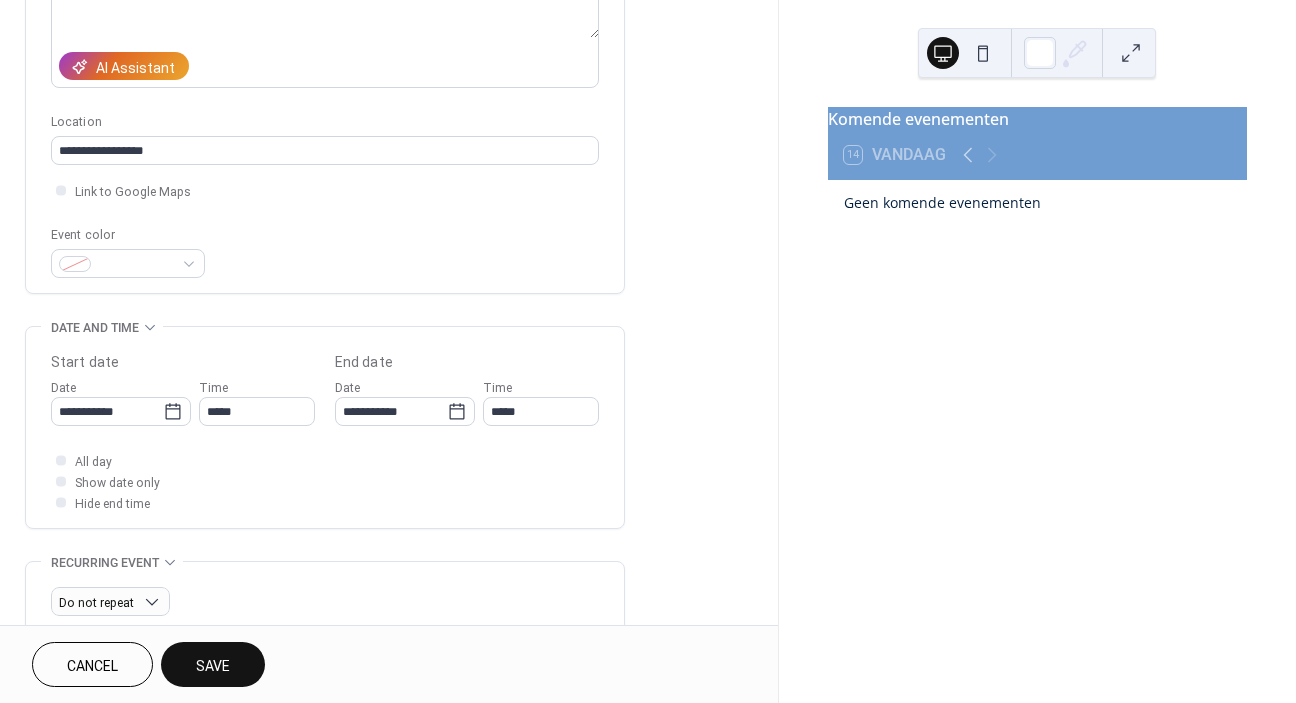 scroll, scrollTop: 329, scrollLeft: 0, axis: vertical 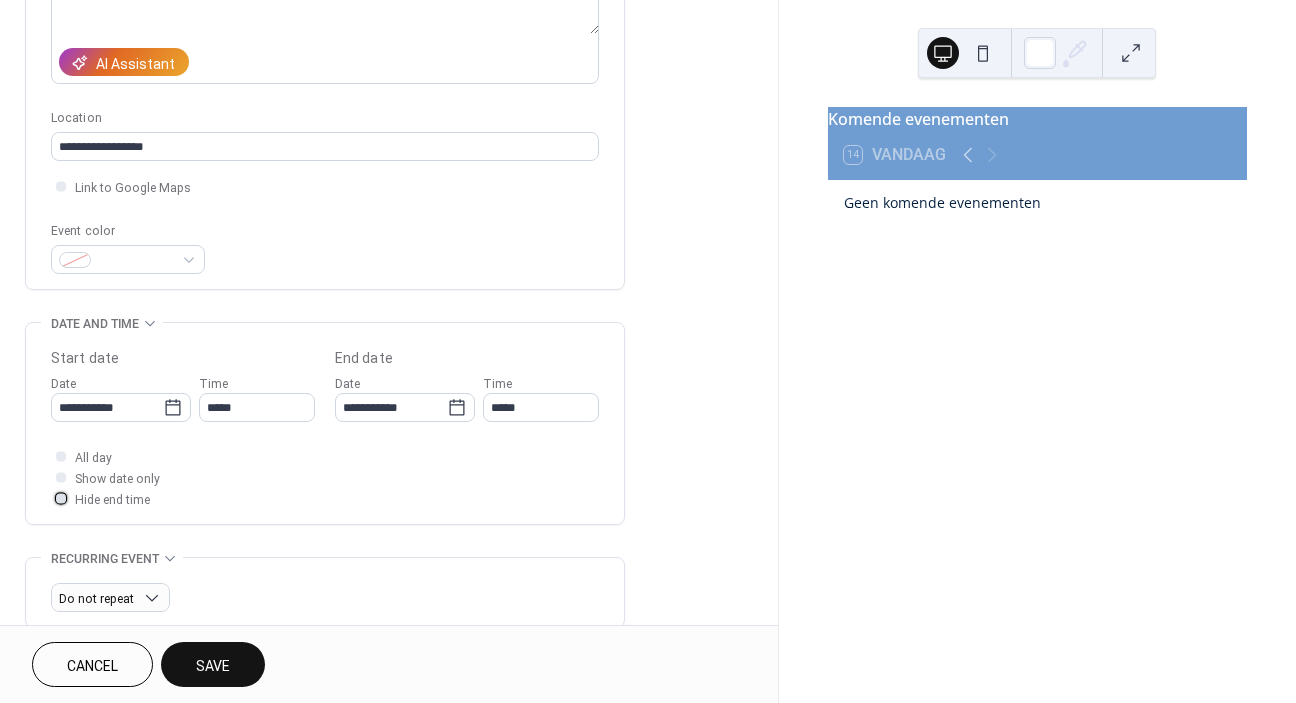 click at bounding box center [61, 498] 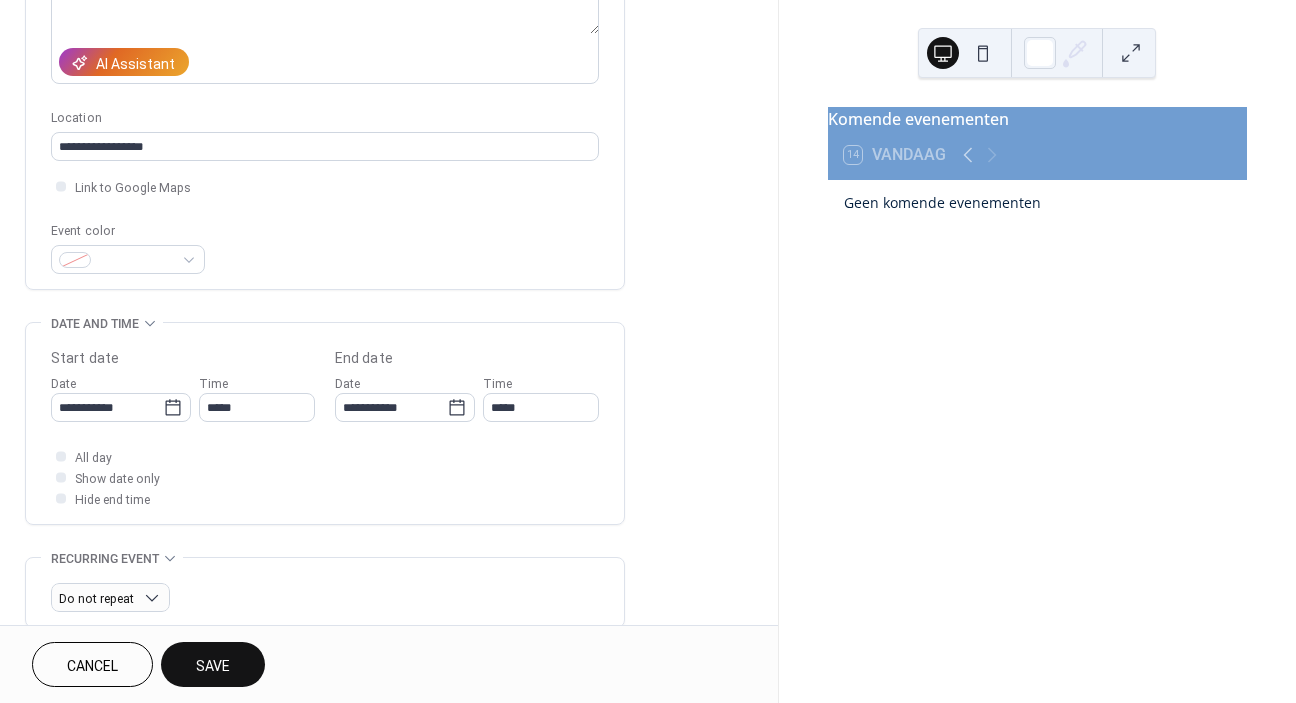 click at bounding box center (61, 477) 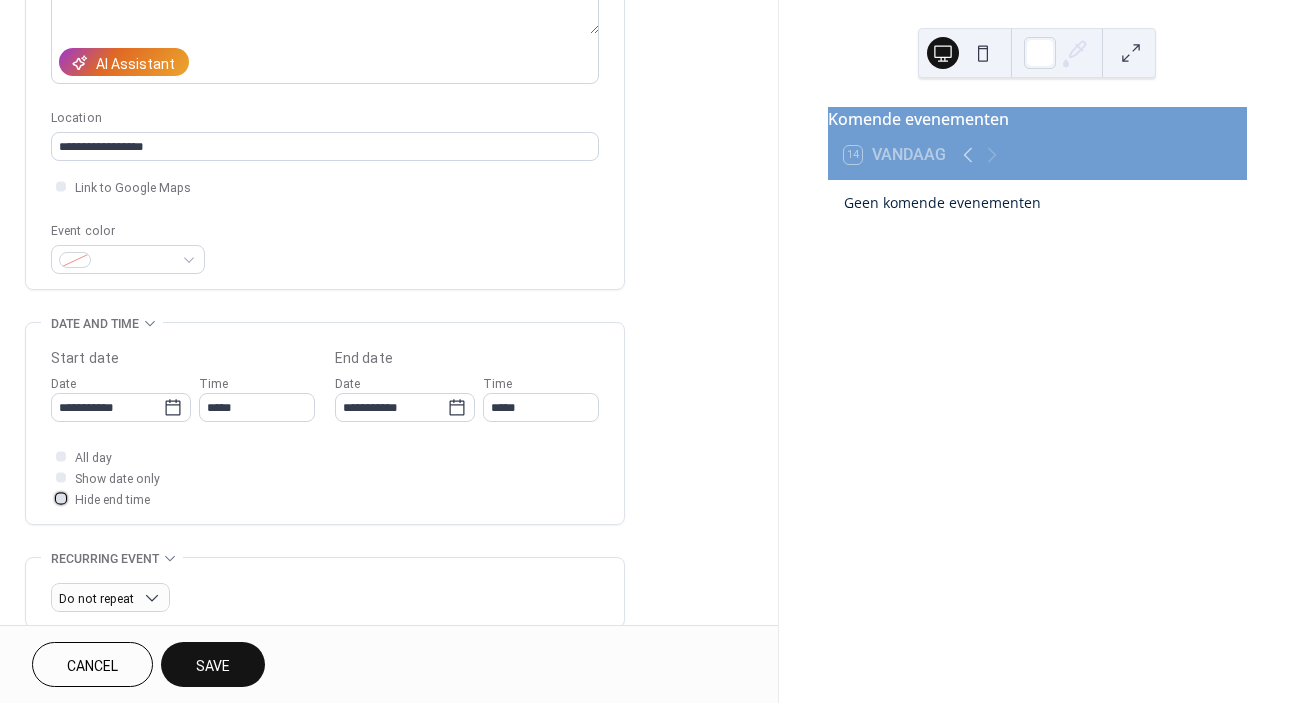 click 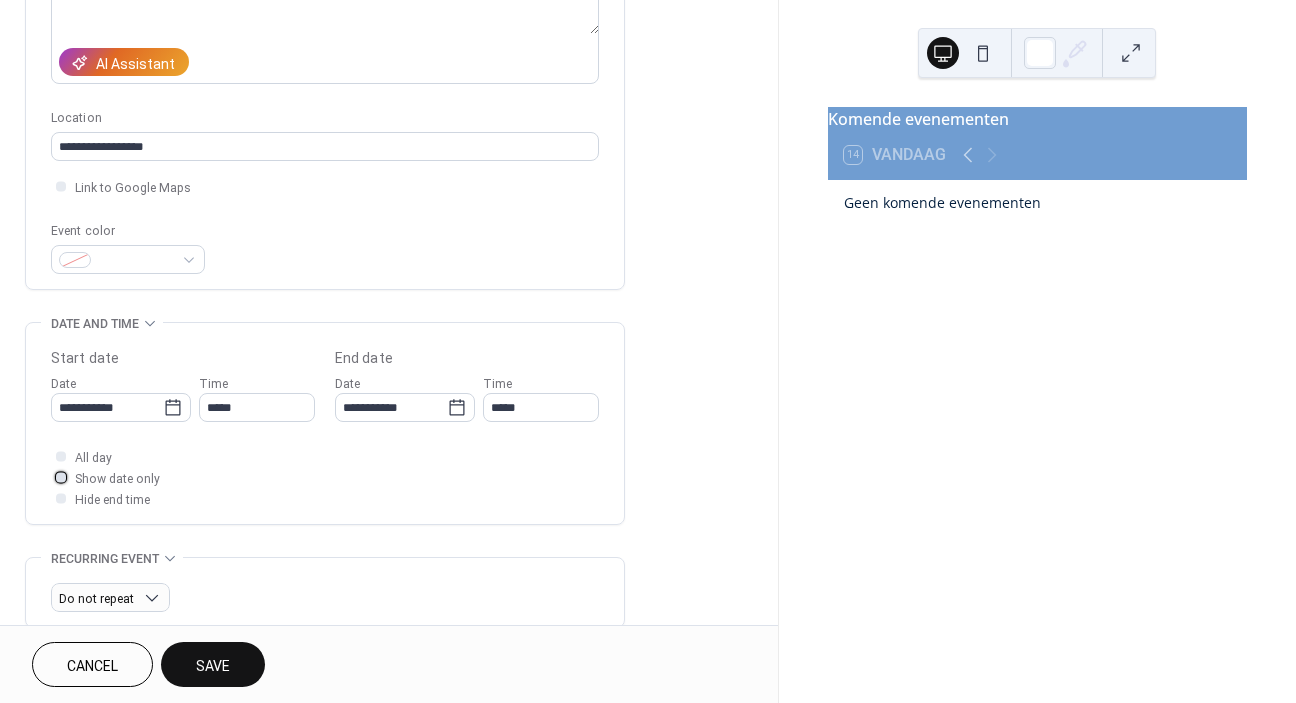 click at bounding box center [61, 477] 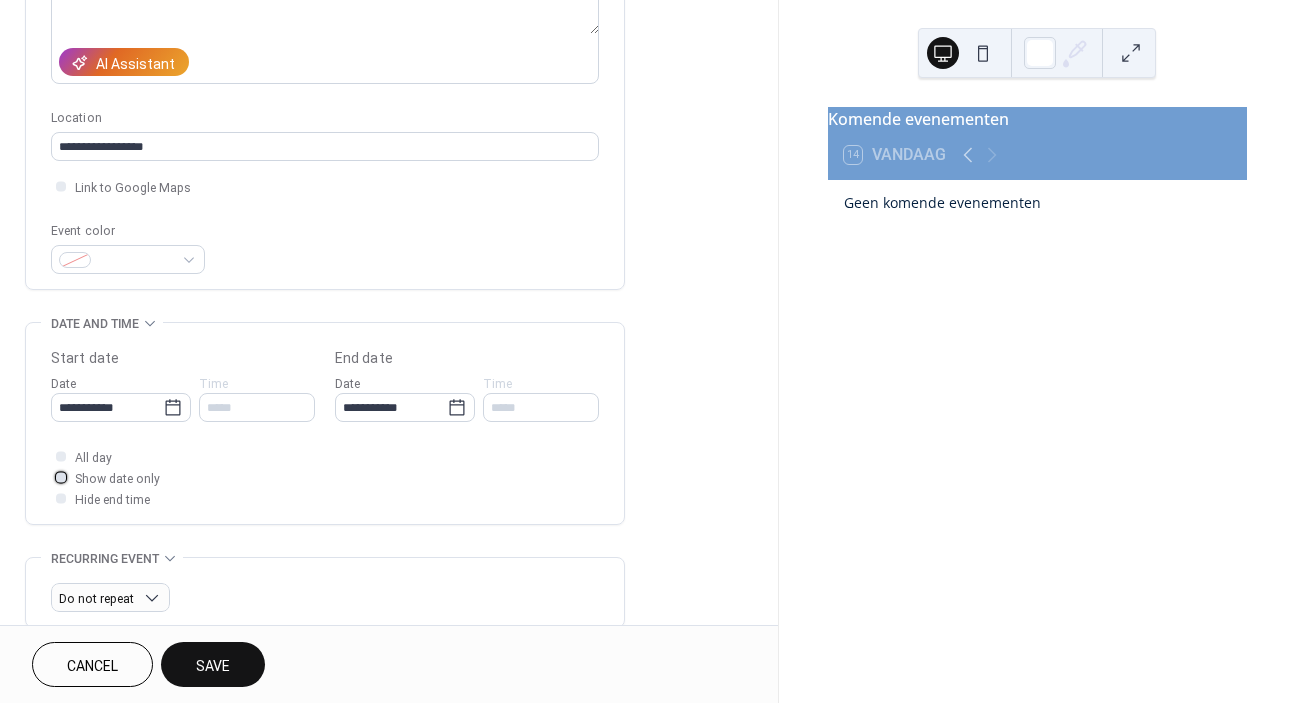 click 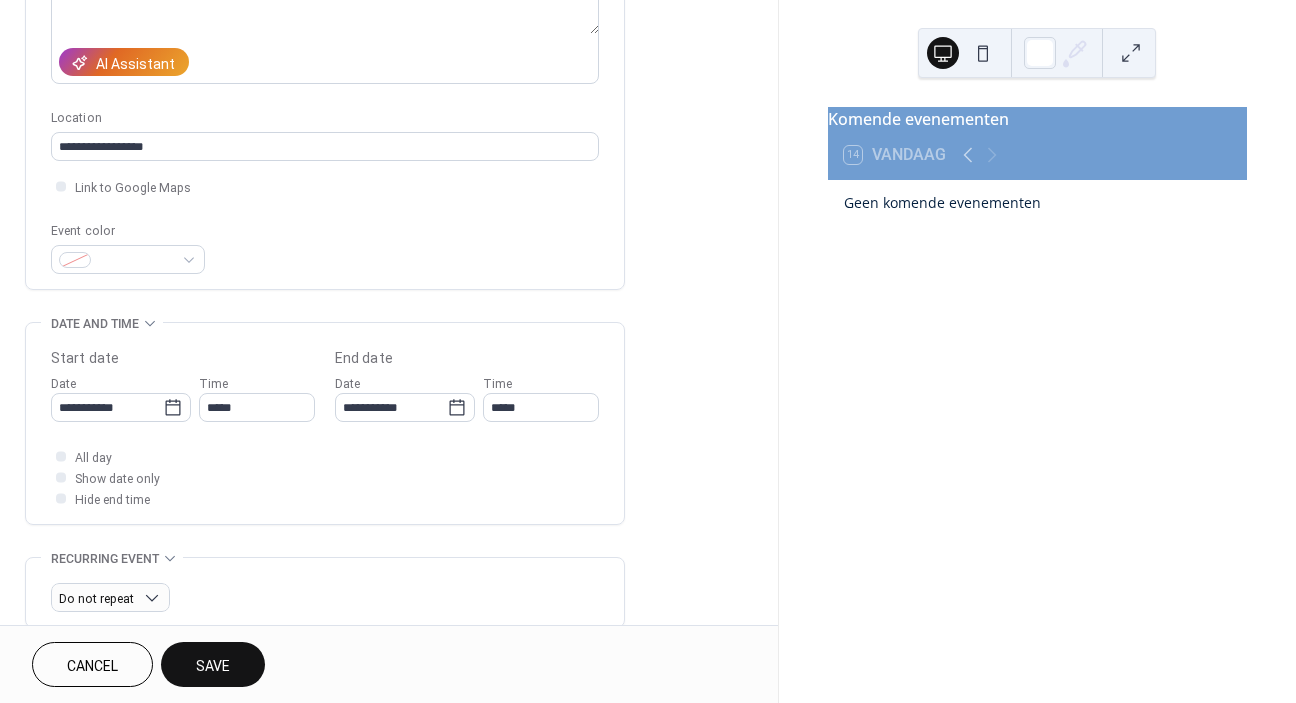 click on "All day Show date only Hide end time" at bounding box center [325, 477] 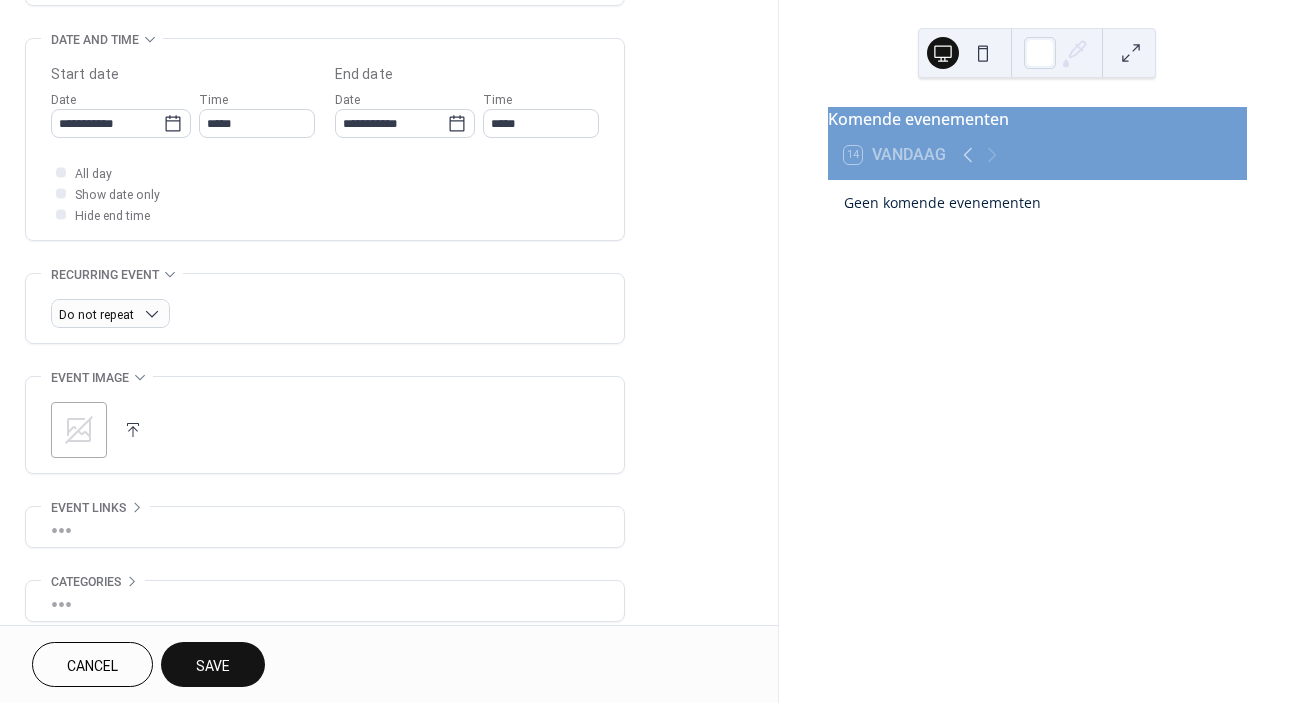 scroll, scrollTop: 615, scrollLeft: 0, axis: vertical 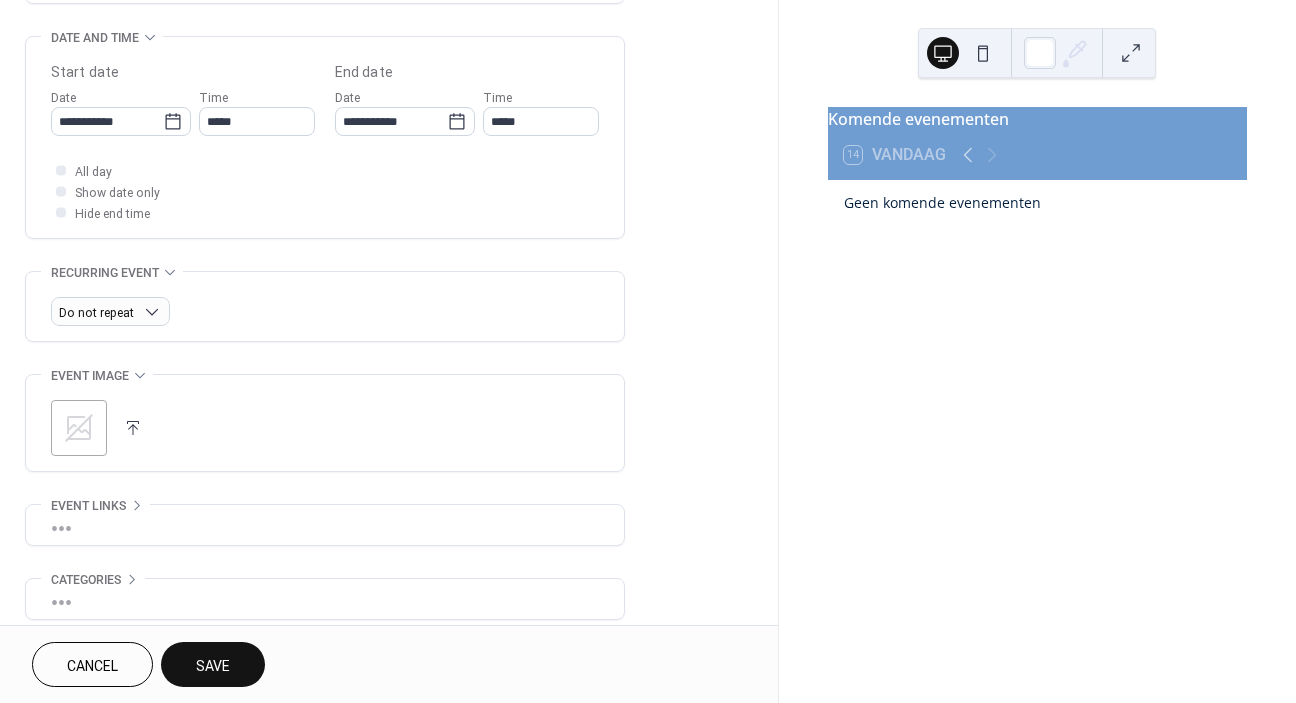 click 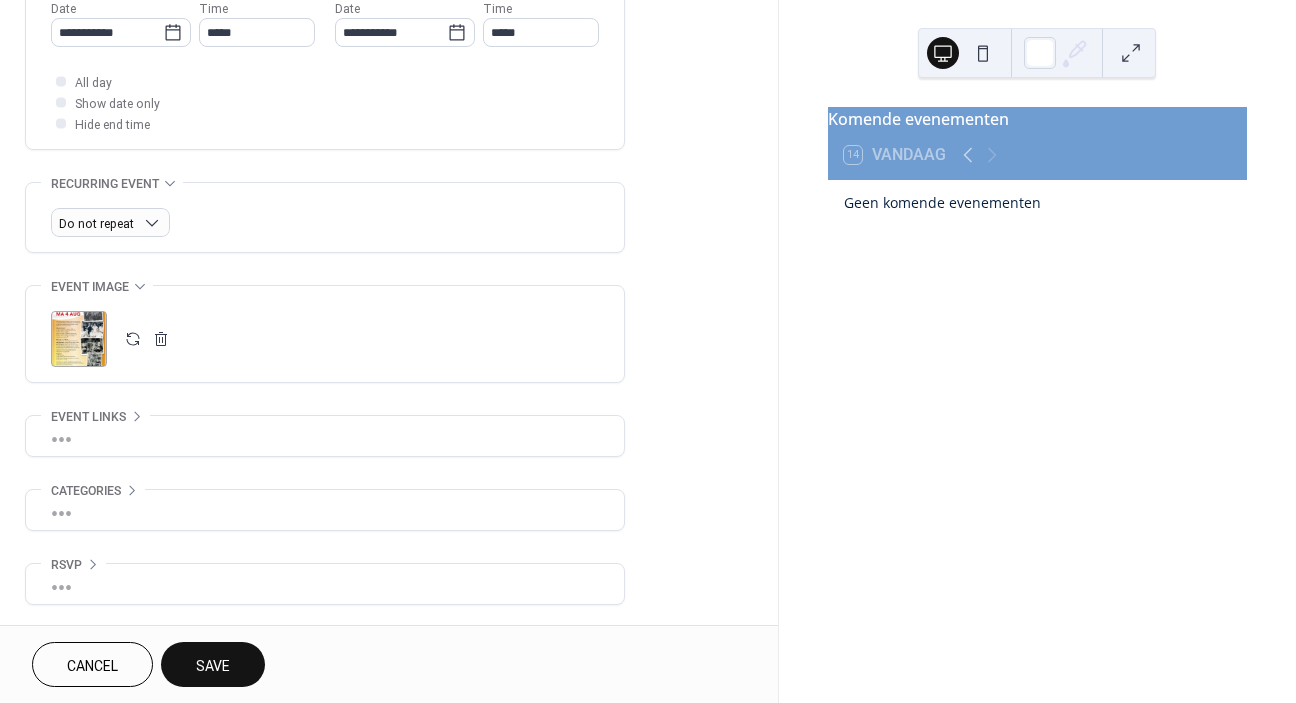 scroll, scrollTop: 704, scrollLeft: 0, axis: vertical 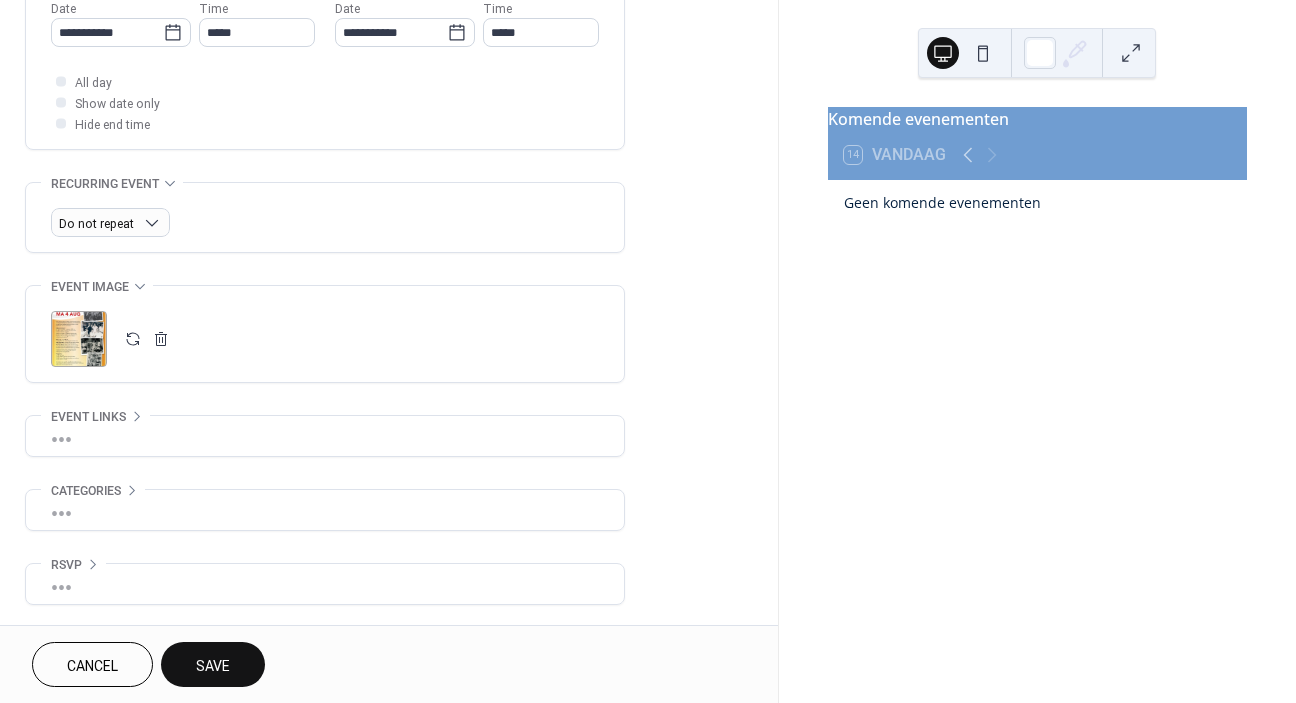 click on "•••" at bounding box center (325, 584) 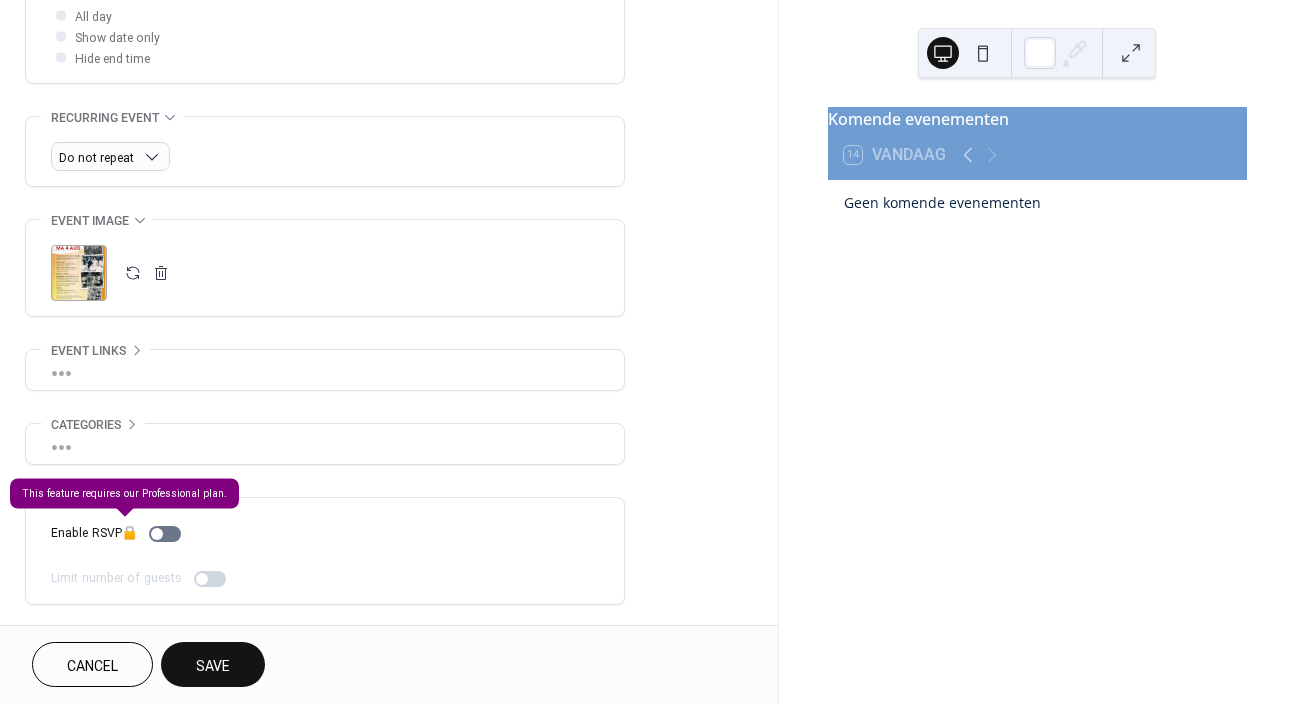 scroll, scrollTop: 770, scrollLeft: 0, axis: vertical 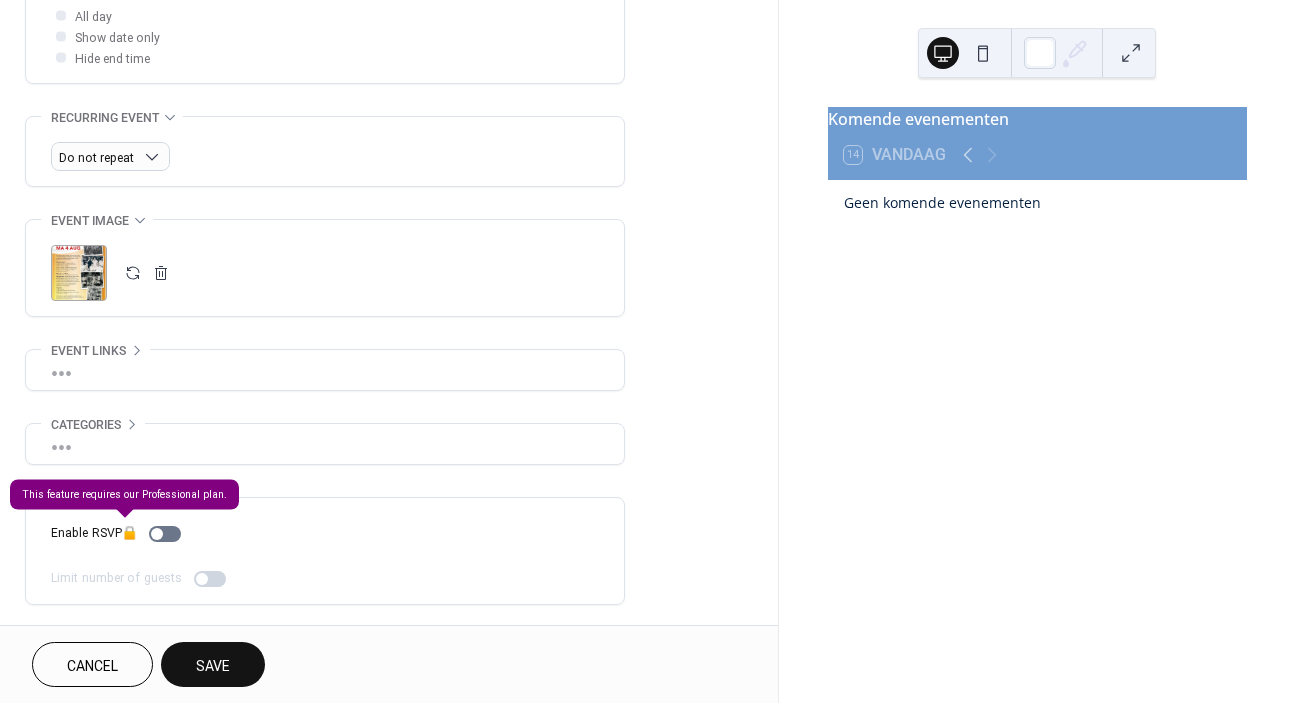 click on "Enable RSVP  🔒" at bounding box center [120, 533] 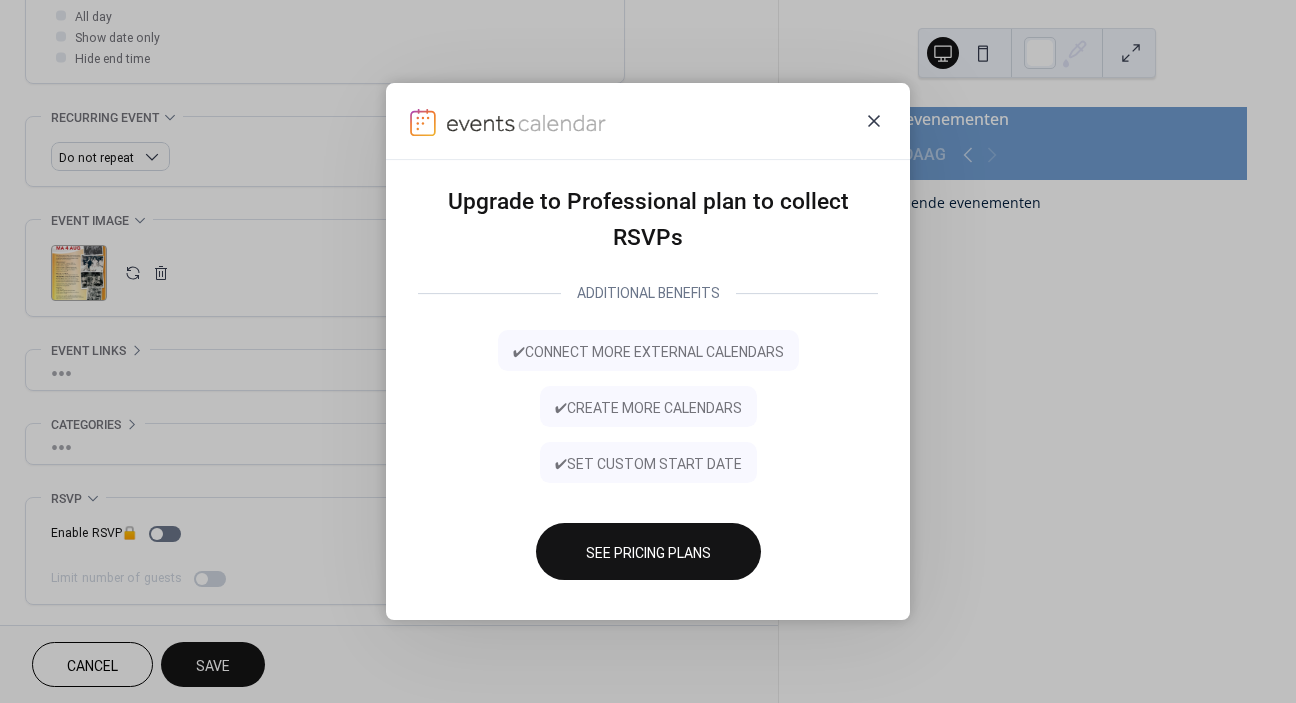 click 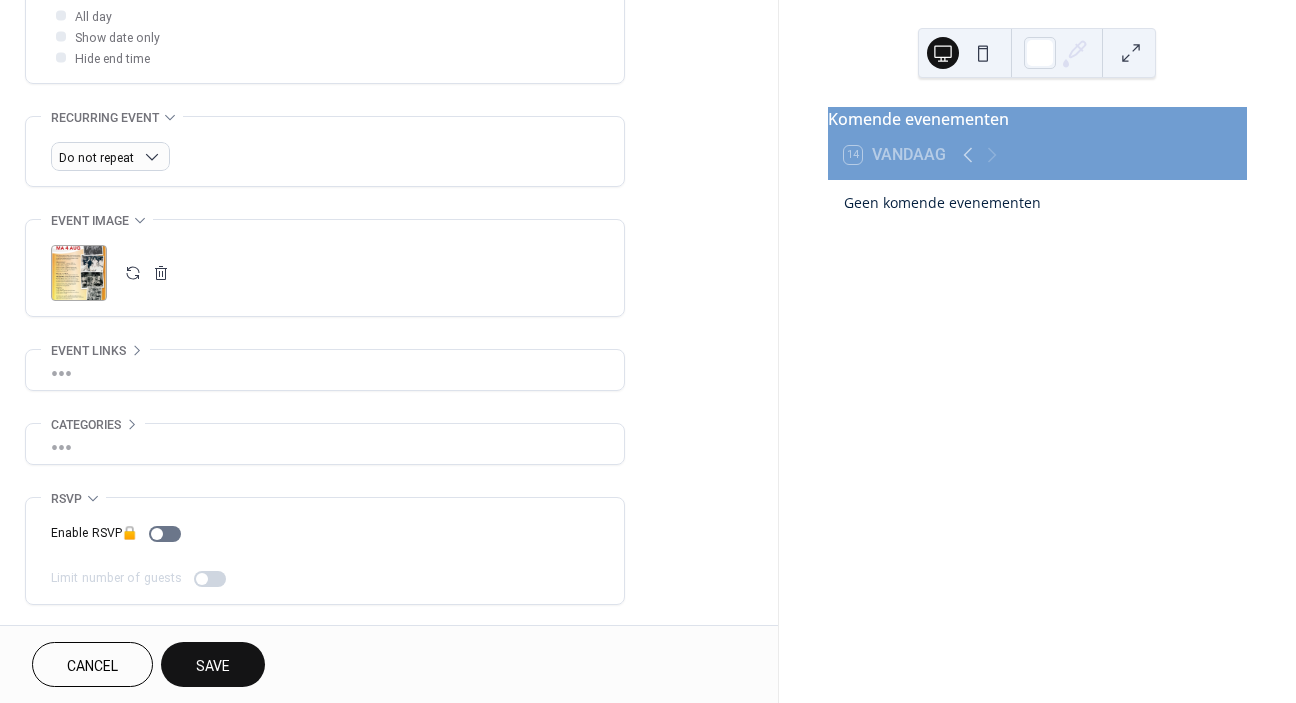 scroll, scrollTop: 770, scrollLeft: 0, axis: vertical 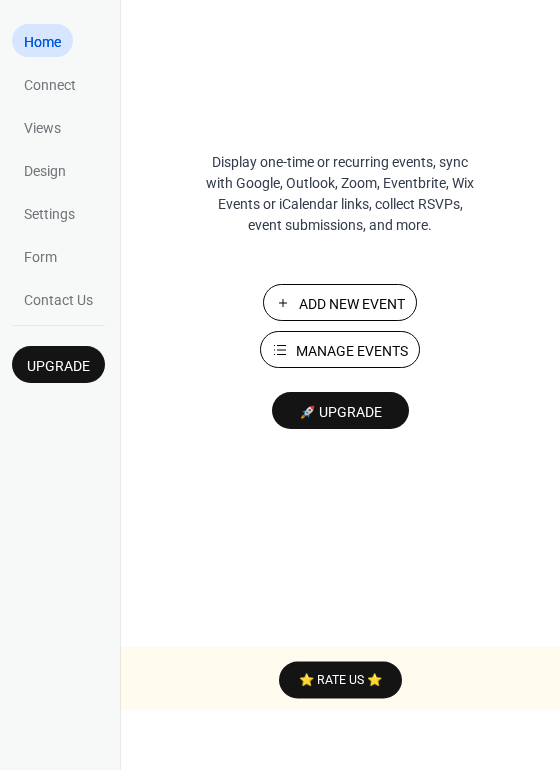 click on "Add New Event" at bounding box center (352, 304) 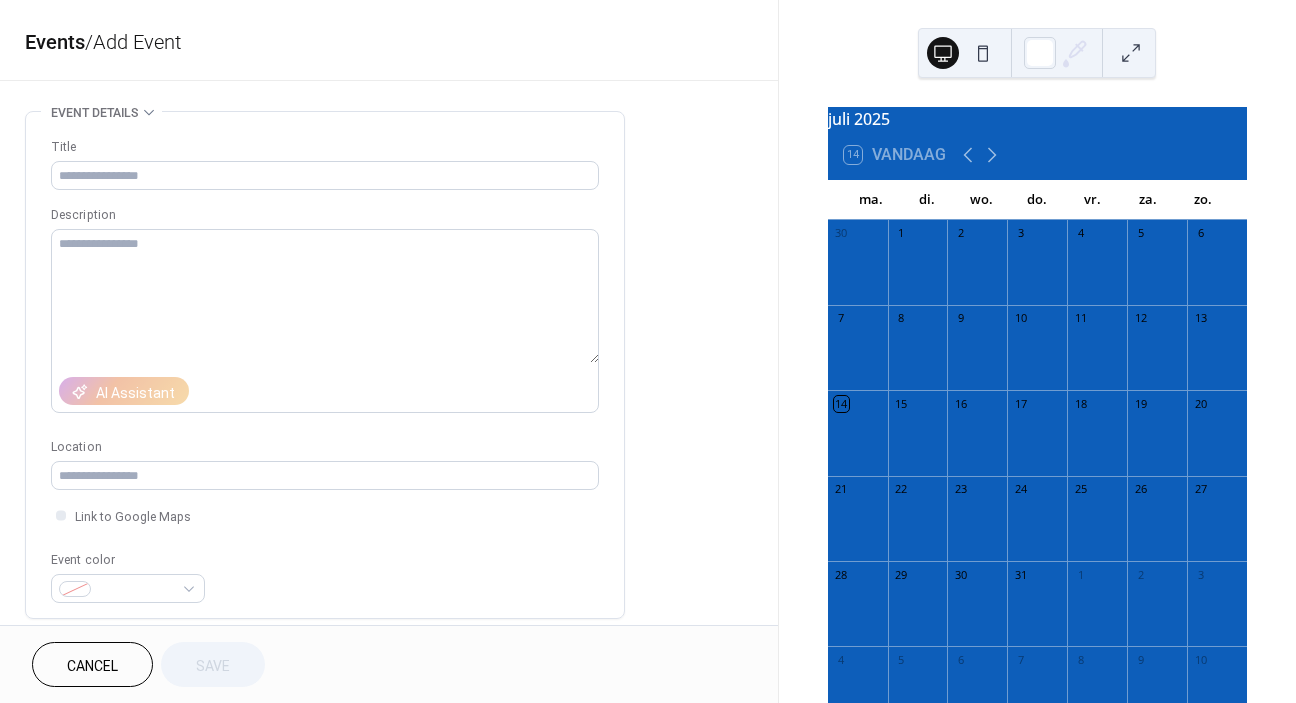 scroll, scrollTop: 0, scrollLeft: 0, axis: both 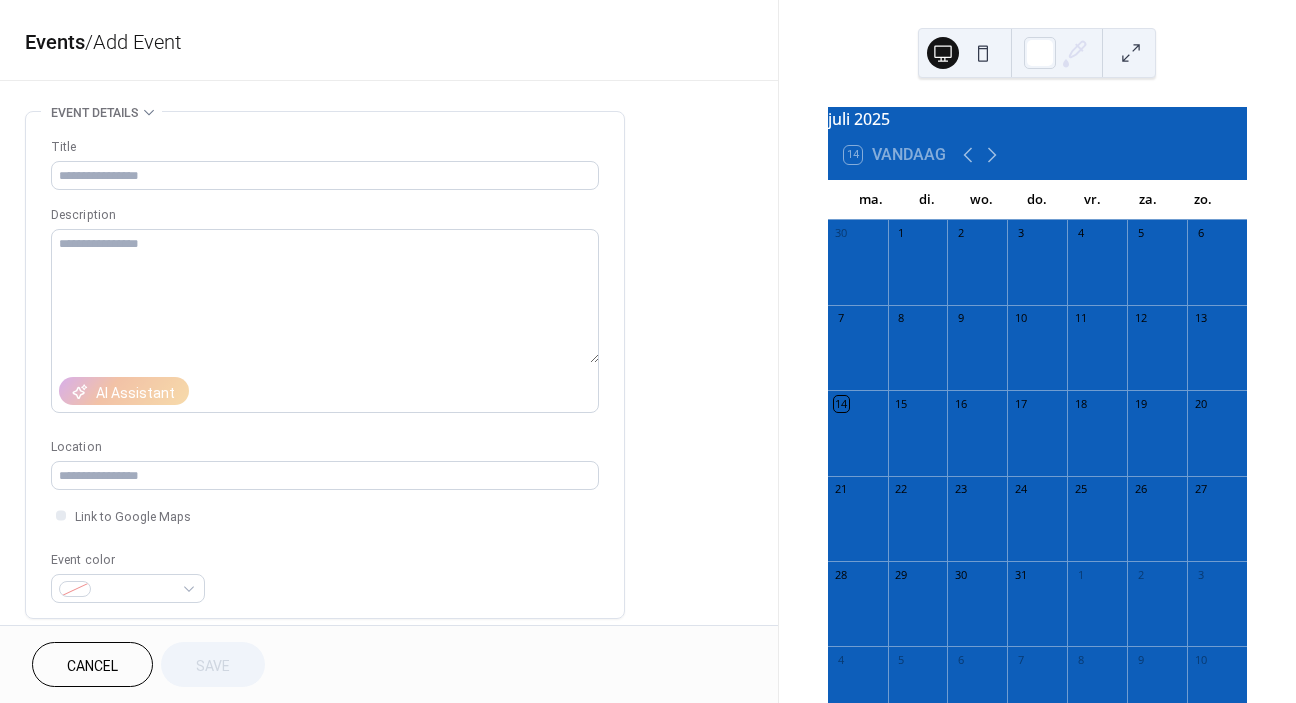 click on "/  Add Event" at bounding box center (133, 42) 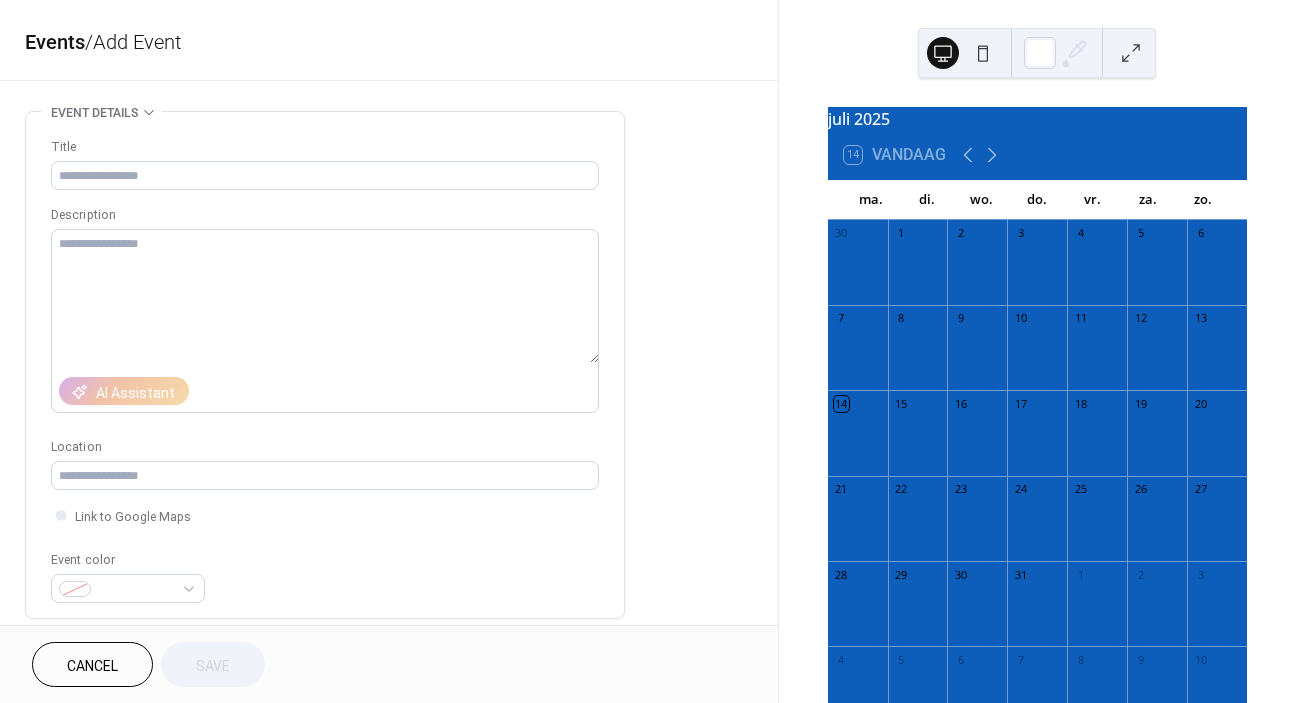 scroll, scrollTop: 0, scrollLeft: 0, axis: both 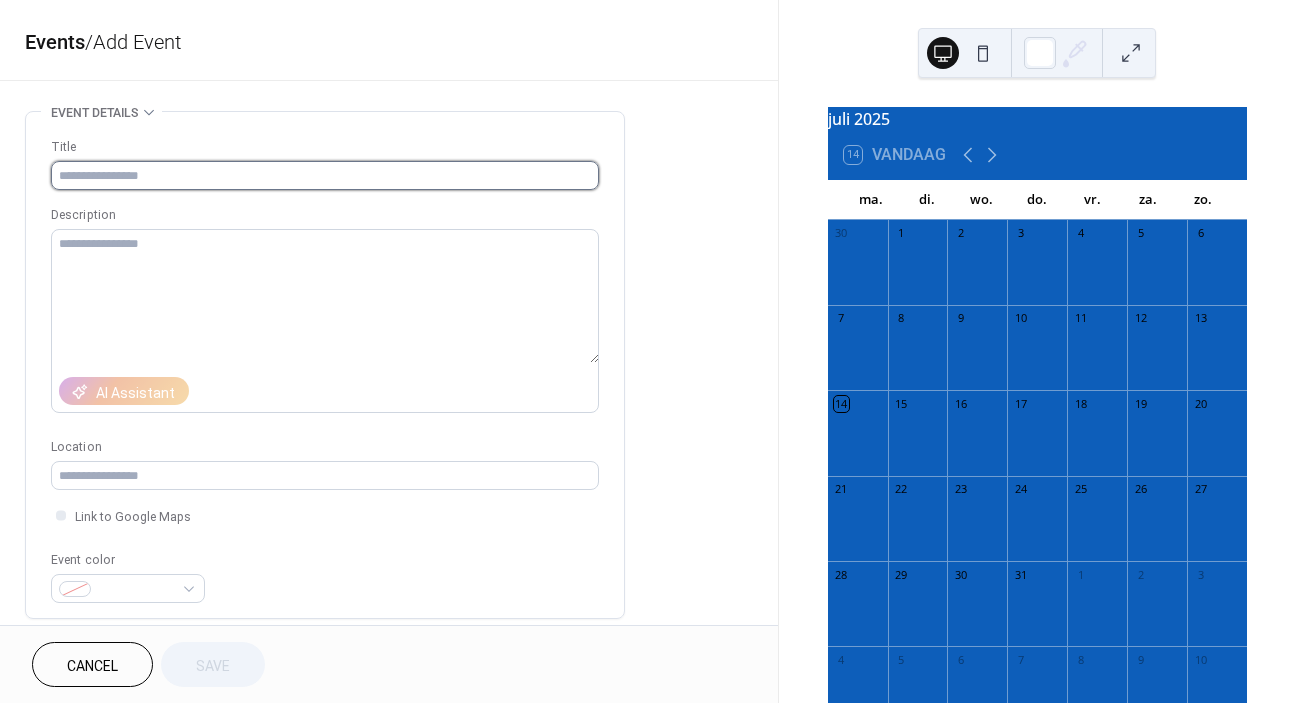 click at bounding box center (325, 175) 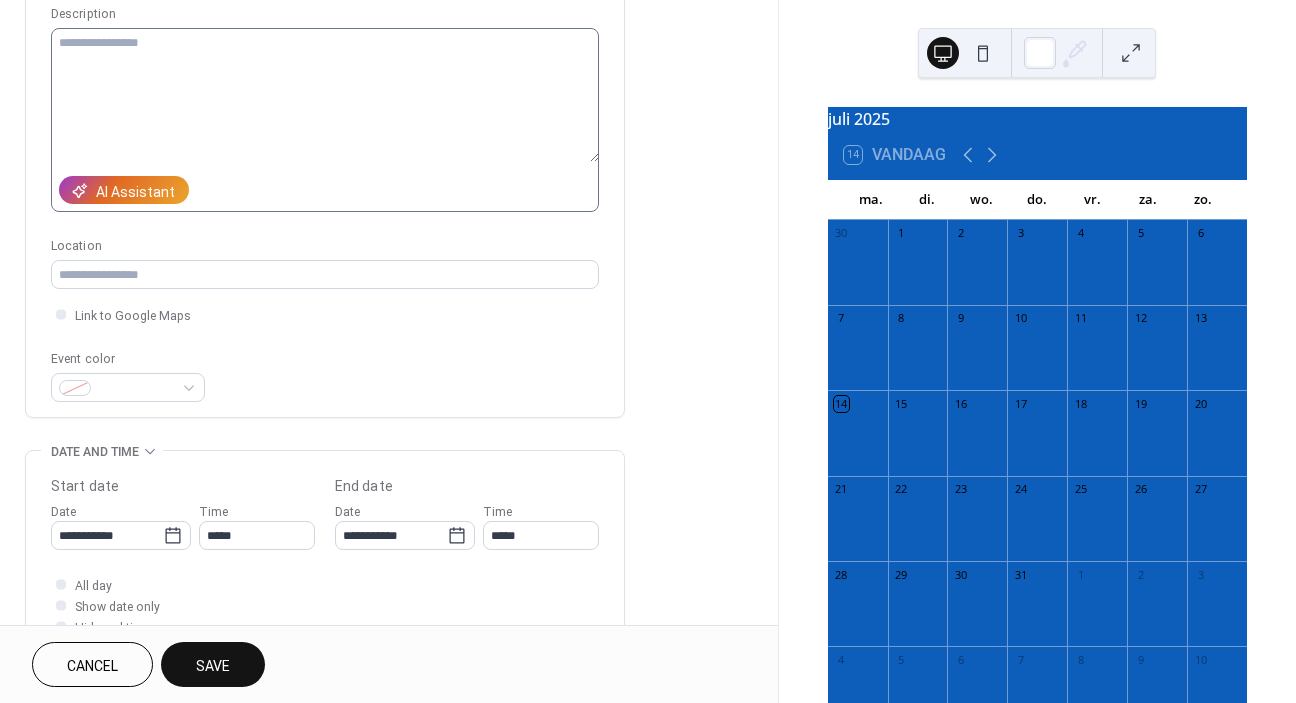 scroll, scrollTop: 293, scrollLeft: 0, axis: vertical 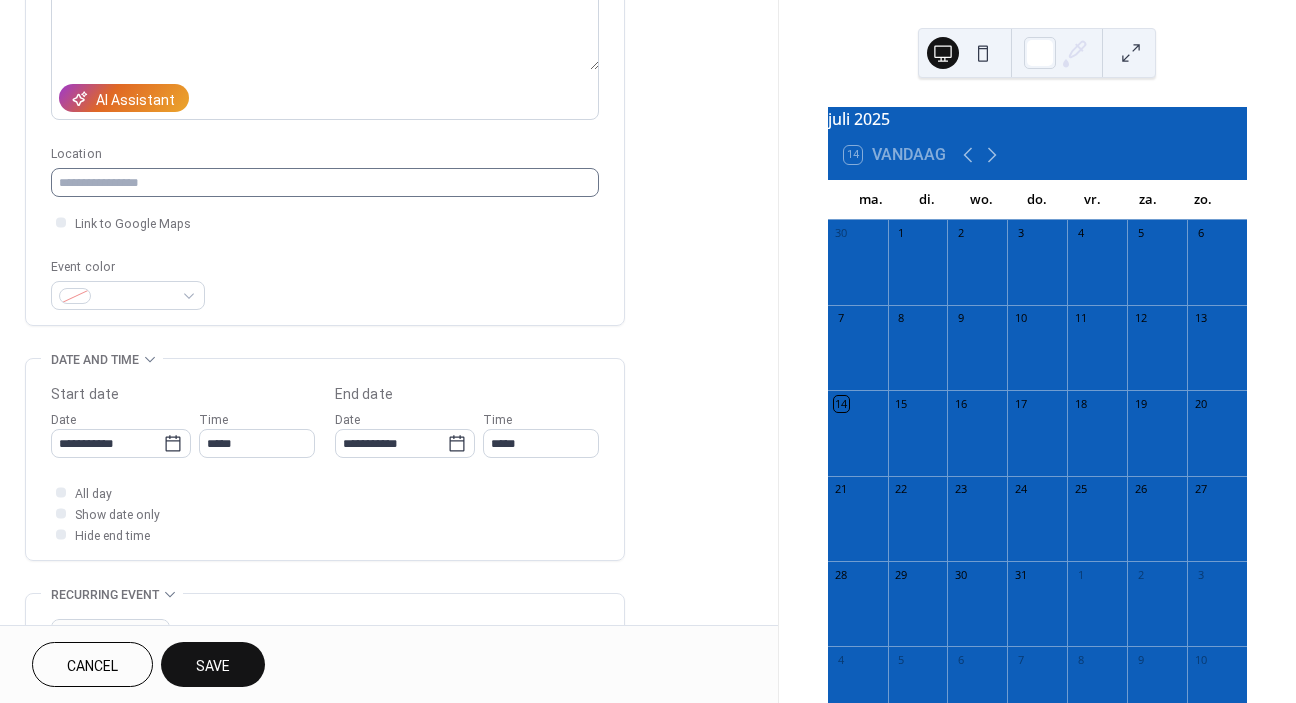 type on "**********" 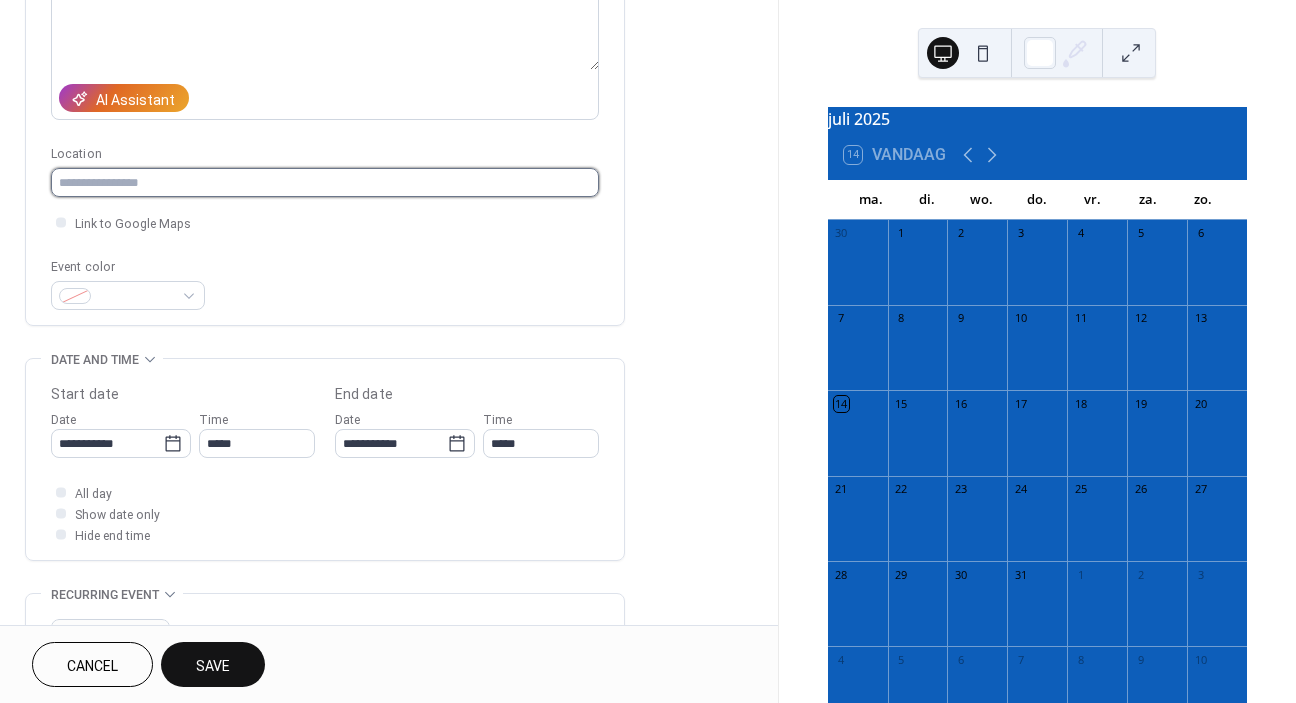 click at bounding box center [325, 182] 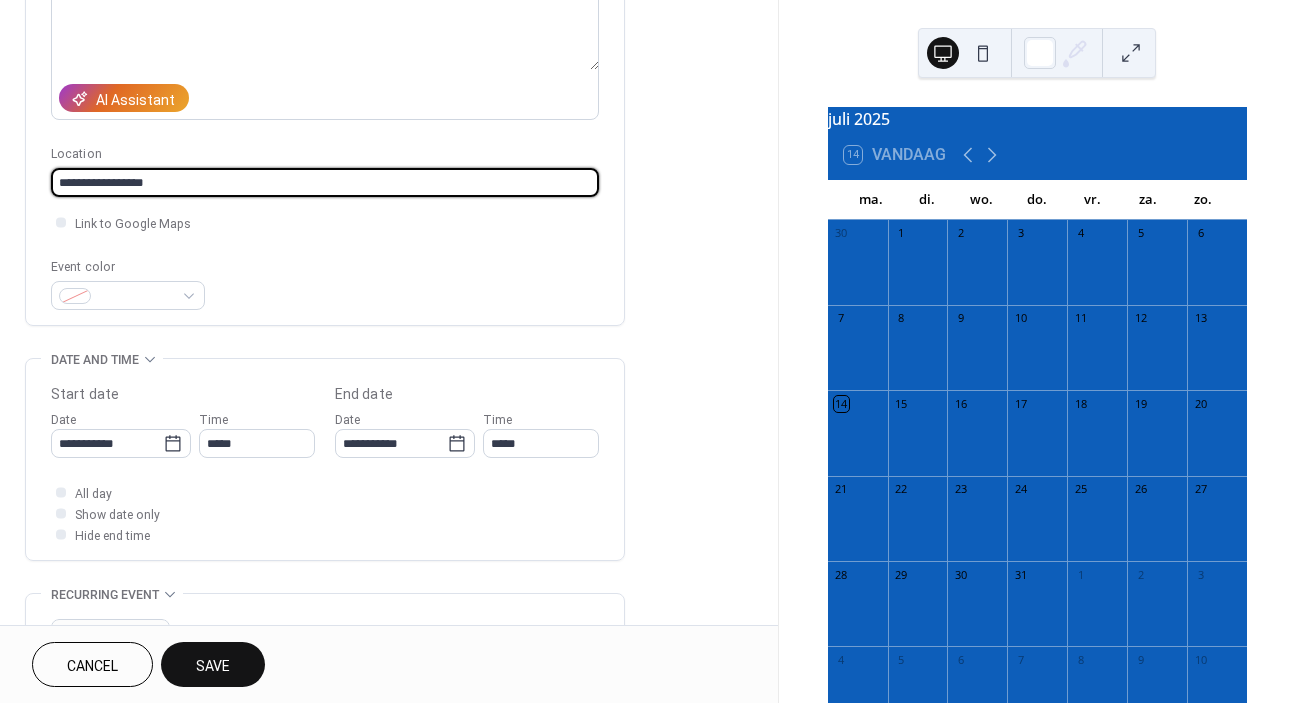 type on "**********" 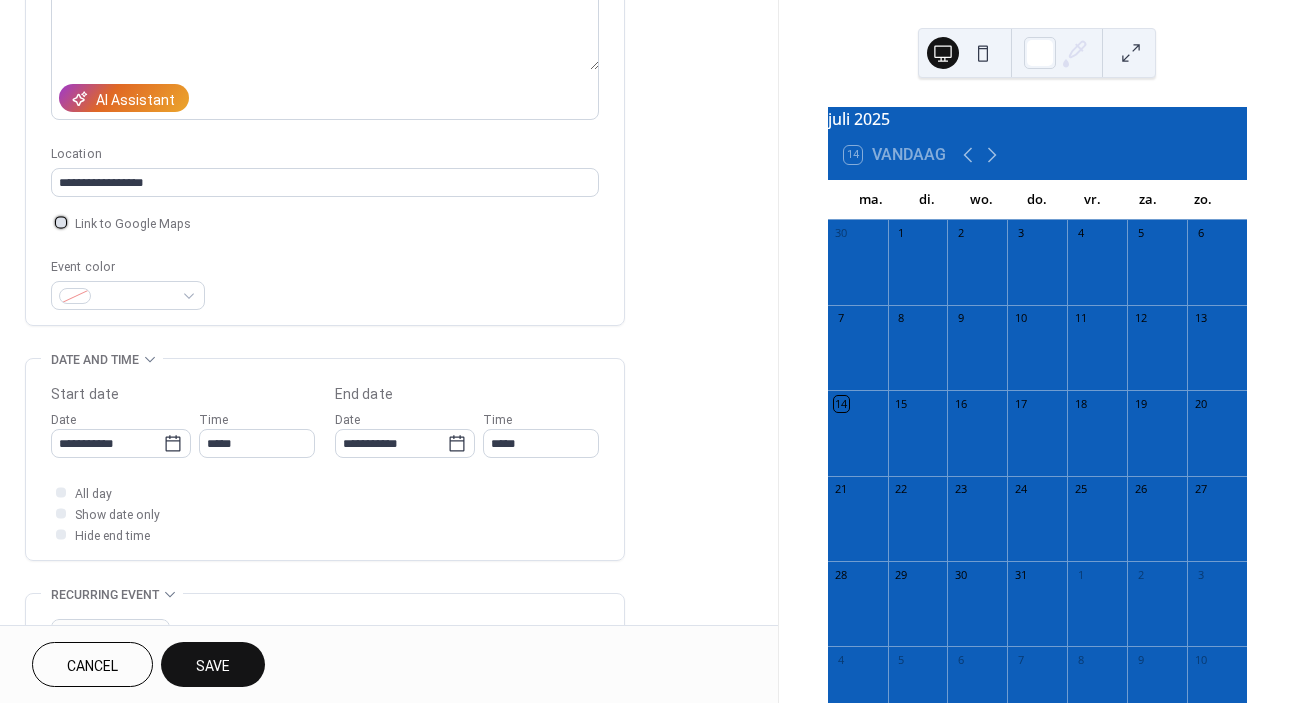 click at bounding box center (61, 222) 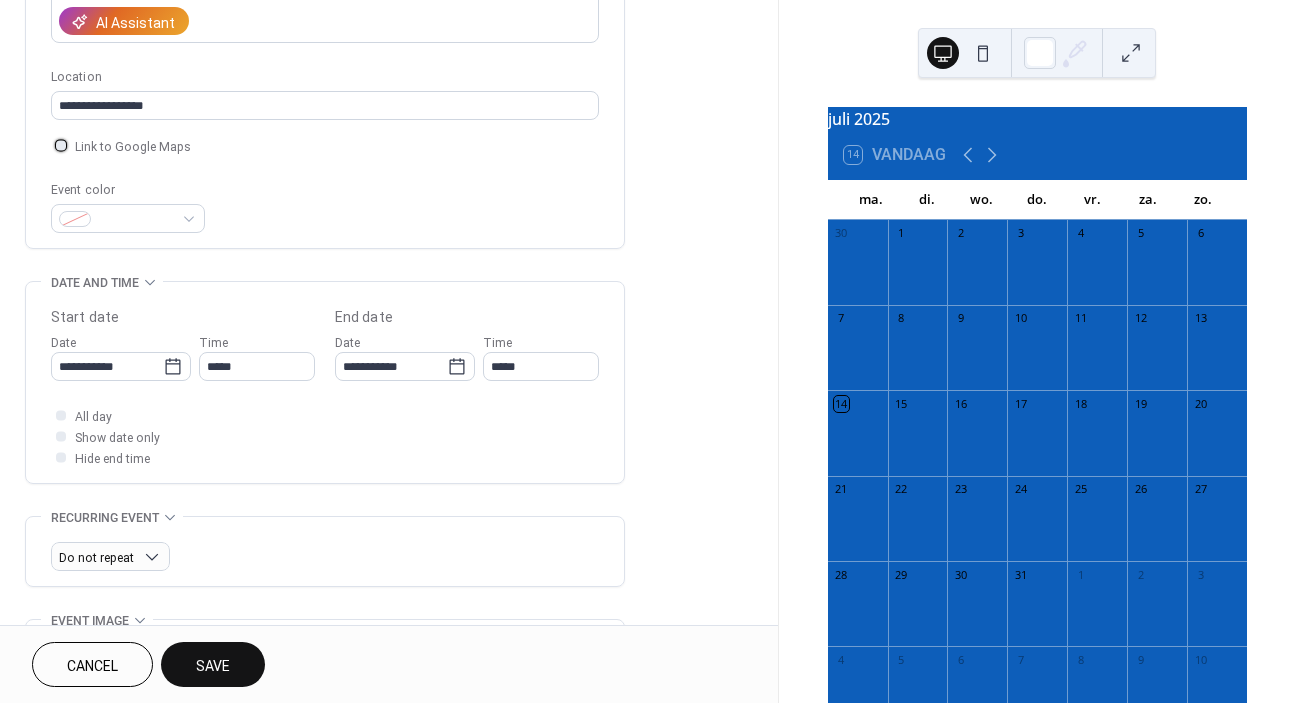 scroll, scrollTop: 378, scrollLeft: 0, axis: vertical 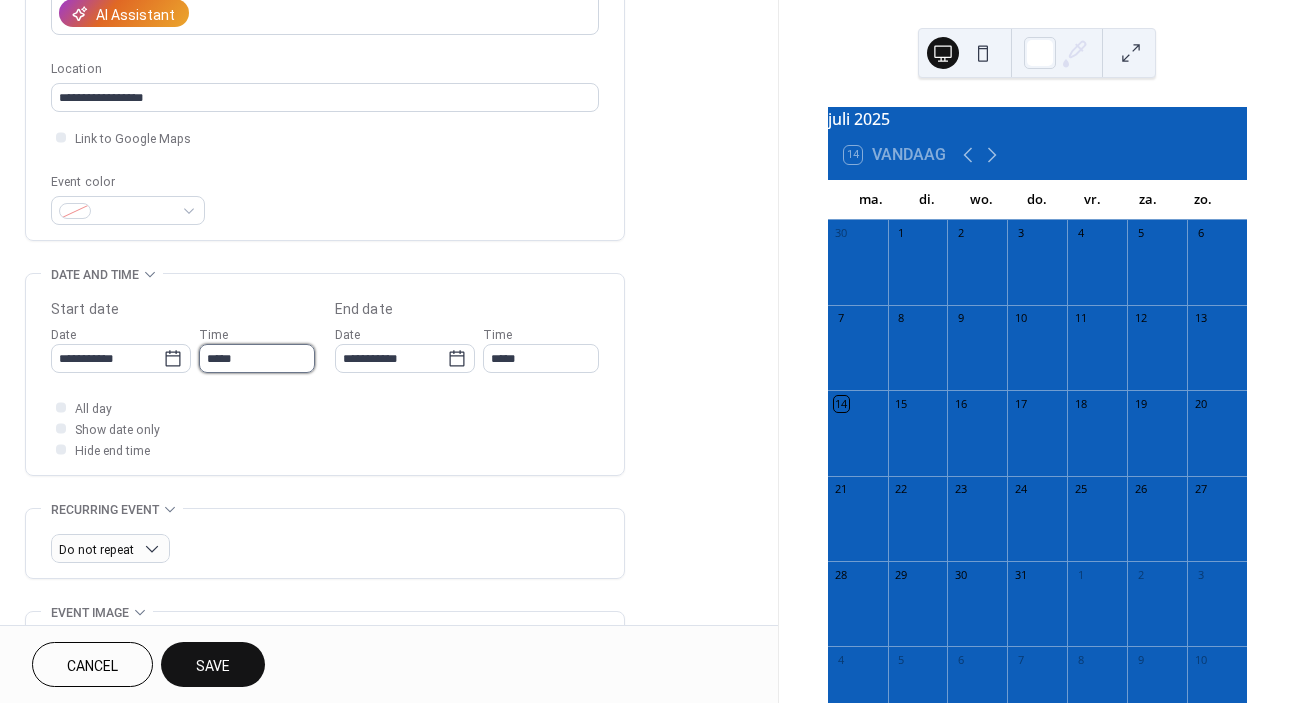click on "*****" at bounding box center (257, 358) 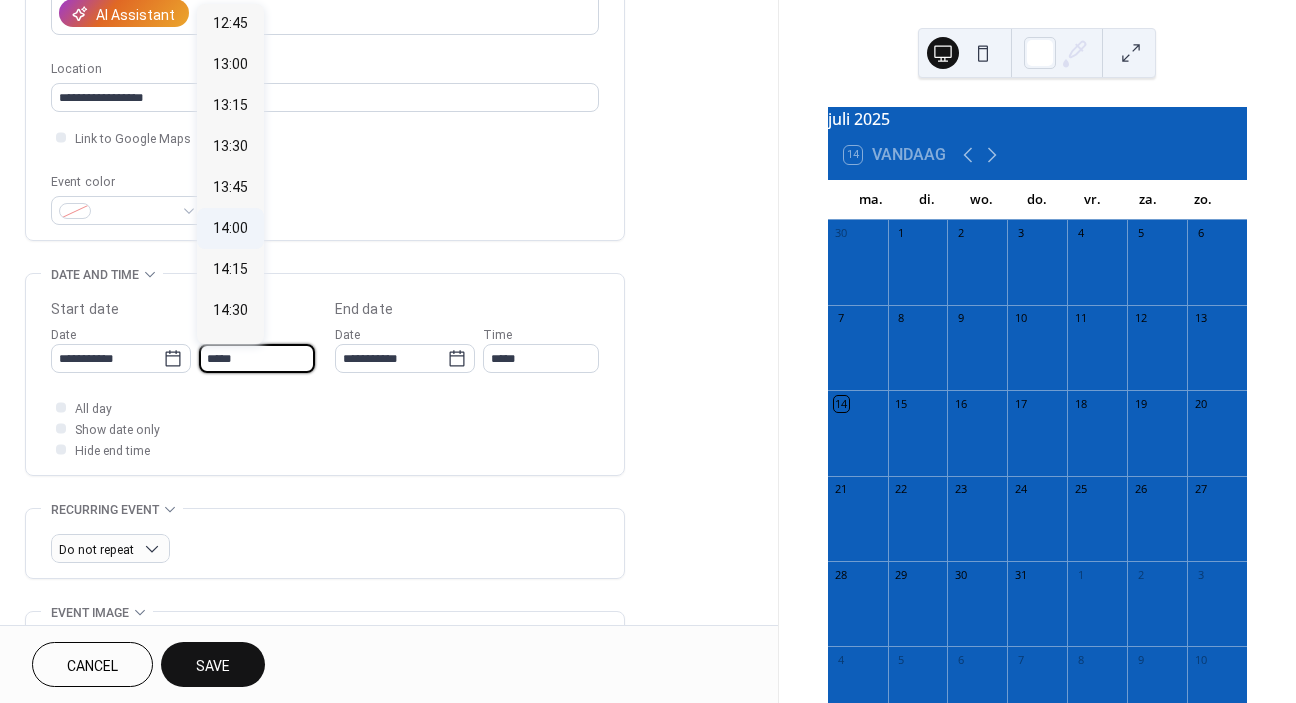 scroll, scrollTop: 2094, scrollLeft: 0, axis: vertical 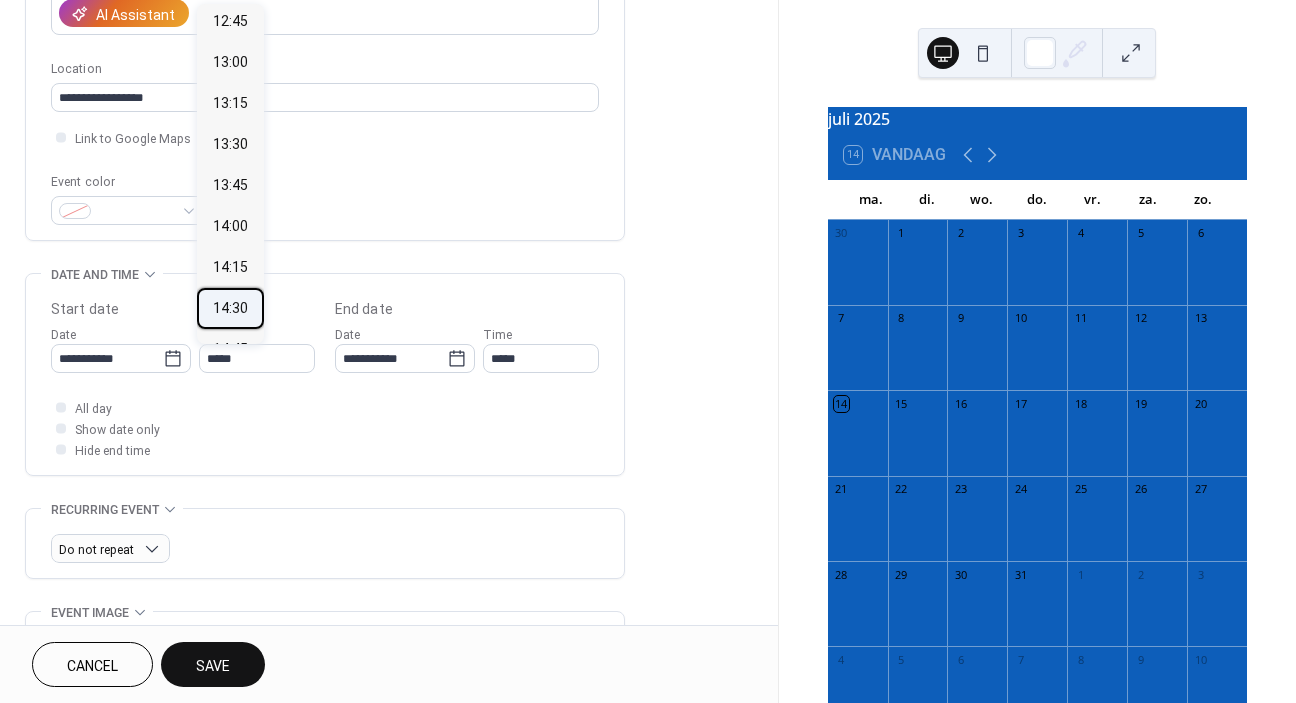 click on "14:30" at bounding box center (230, 308) 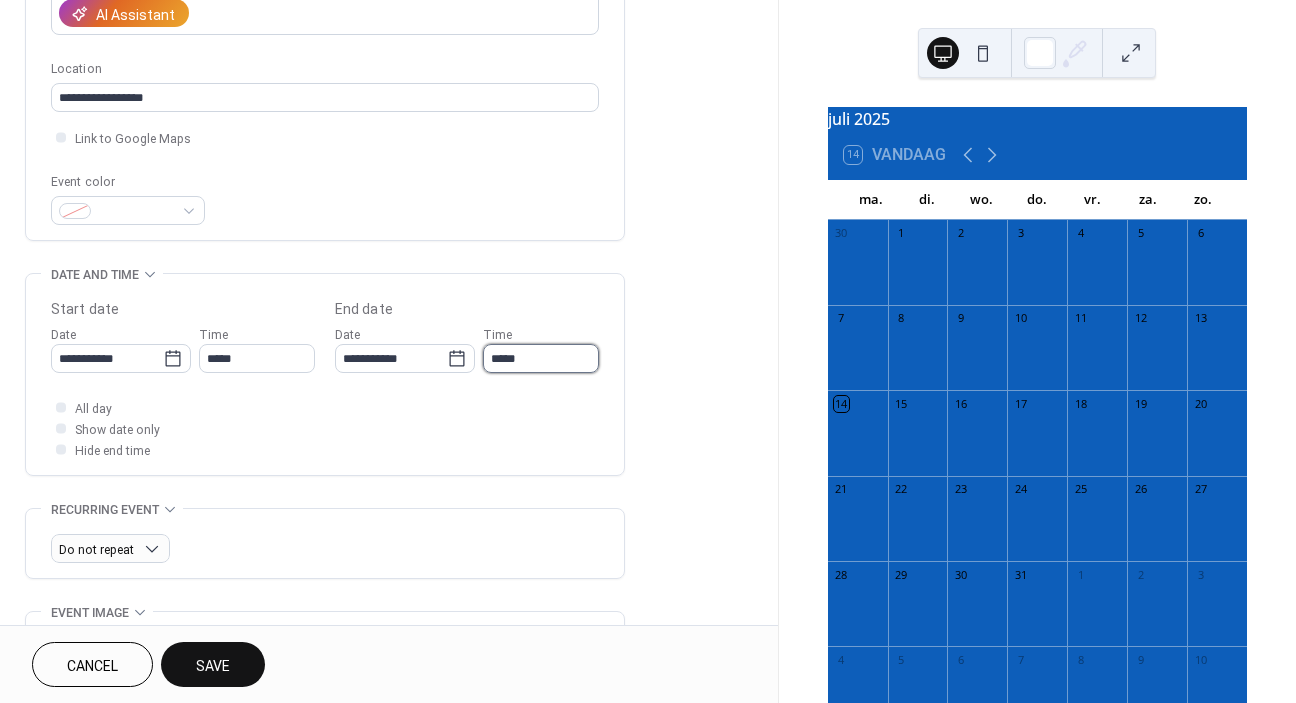 click on "*****" at bounding box center [541, 358] 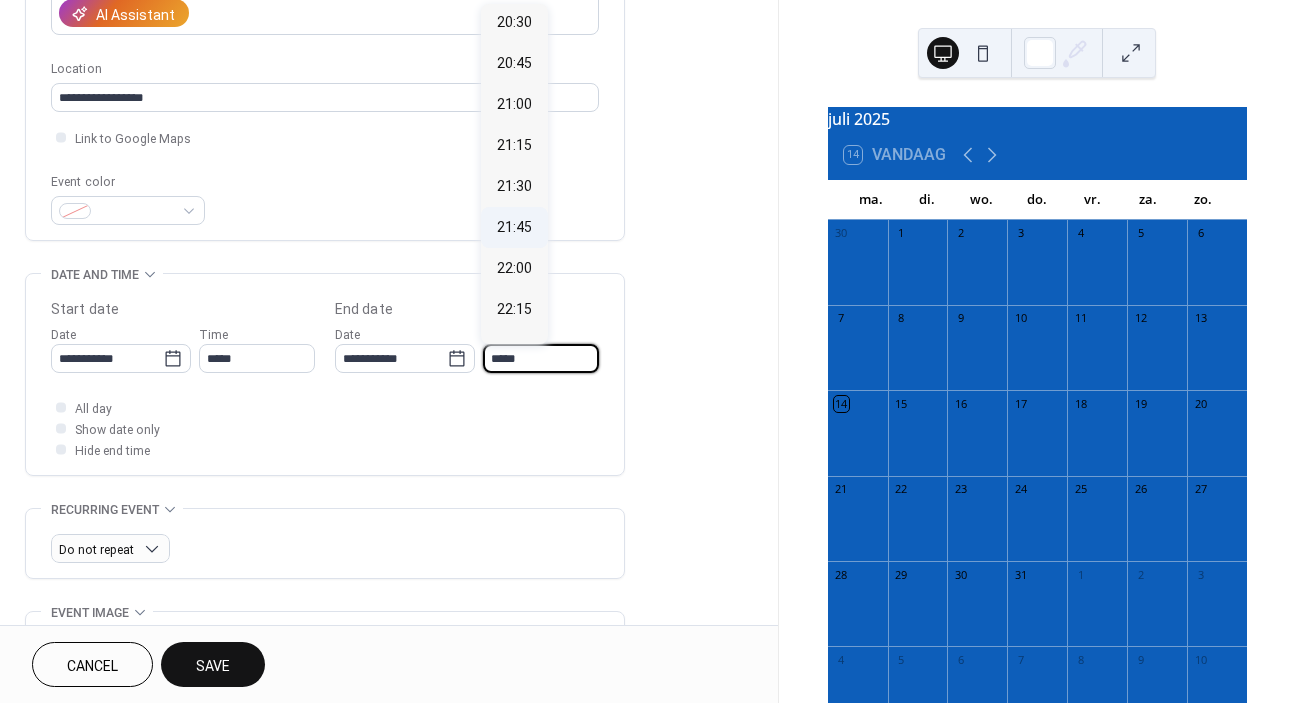 scroll, scrollTop: 947, scrollLeft: 0, axis: vertical 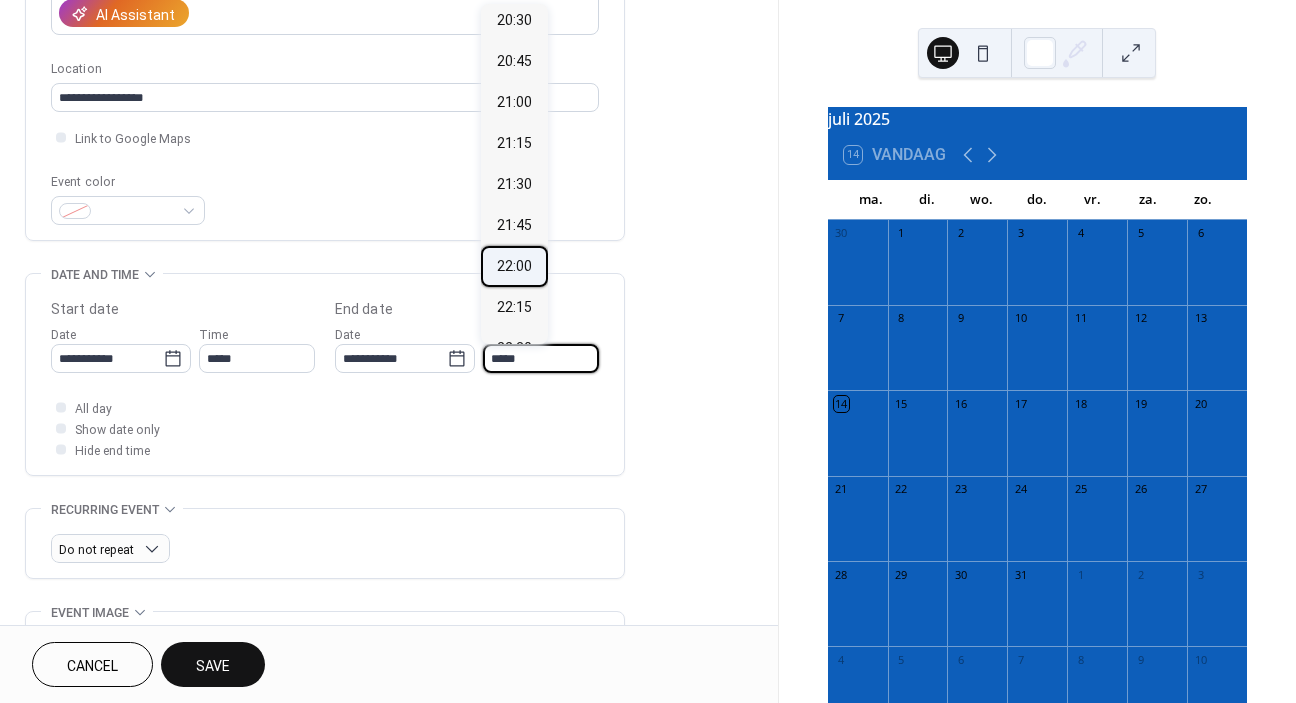 click on "22:00" at bounding box center [514, 266] 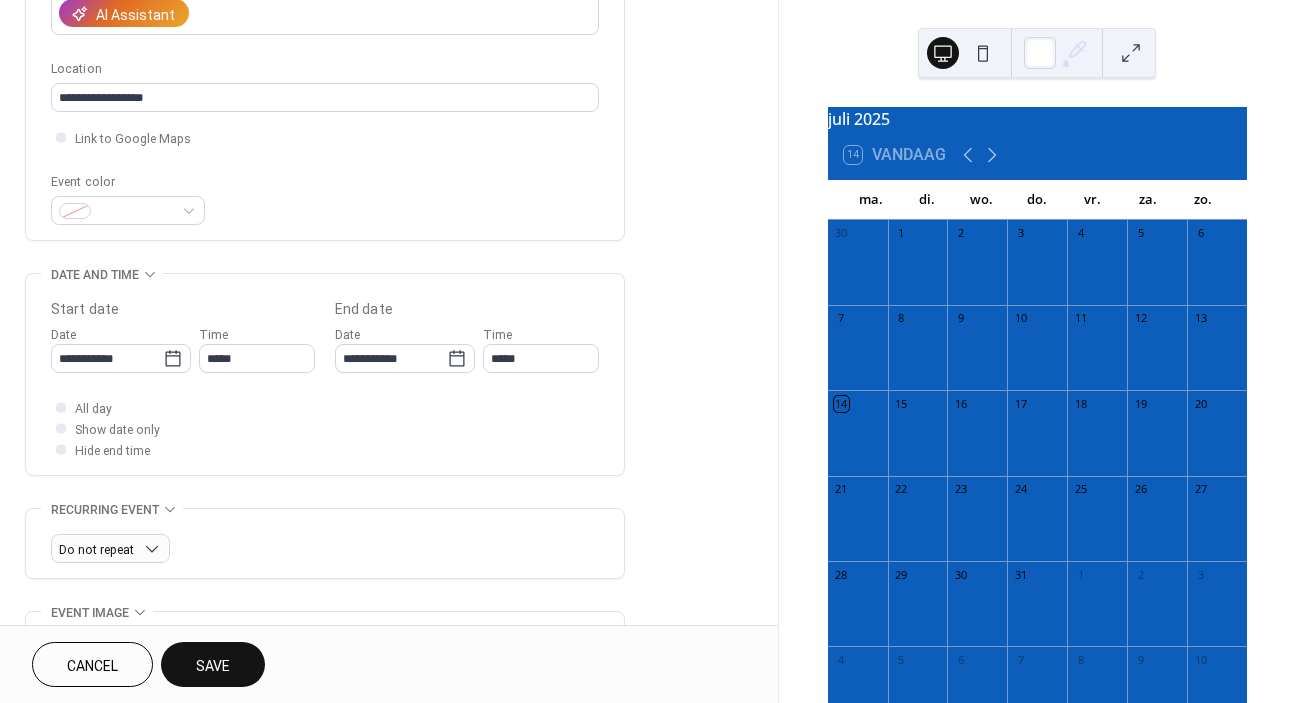 type on "*****" 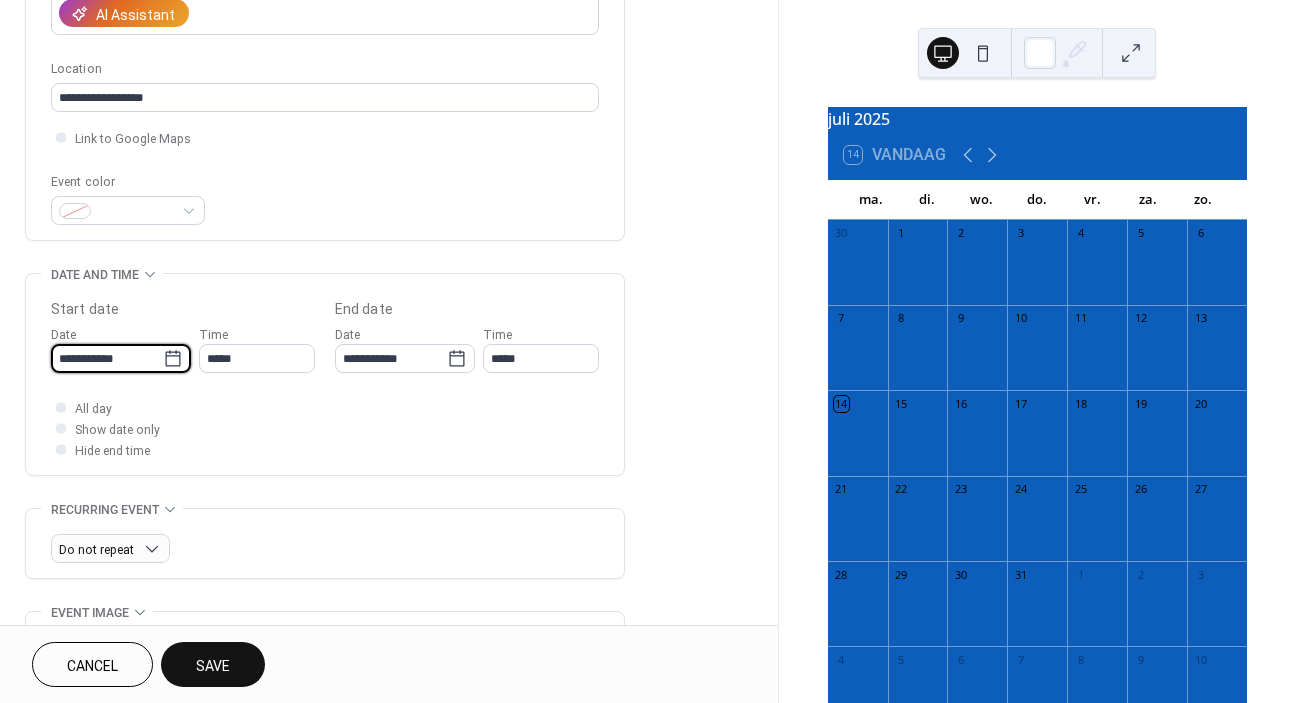 click on "**********" at bounding box center (107, 358) 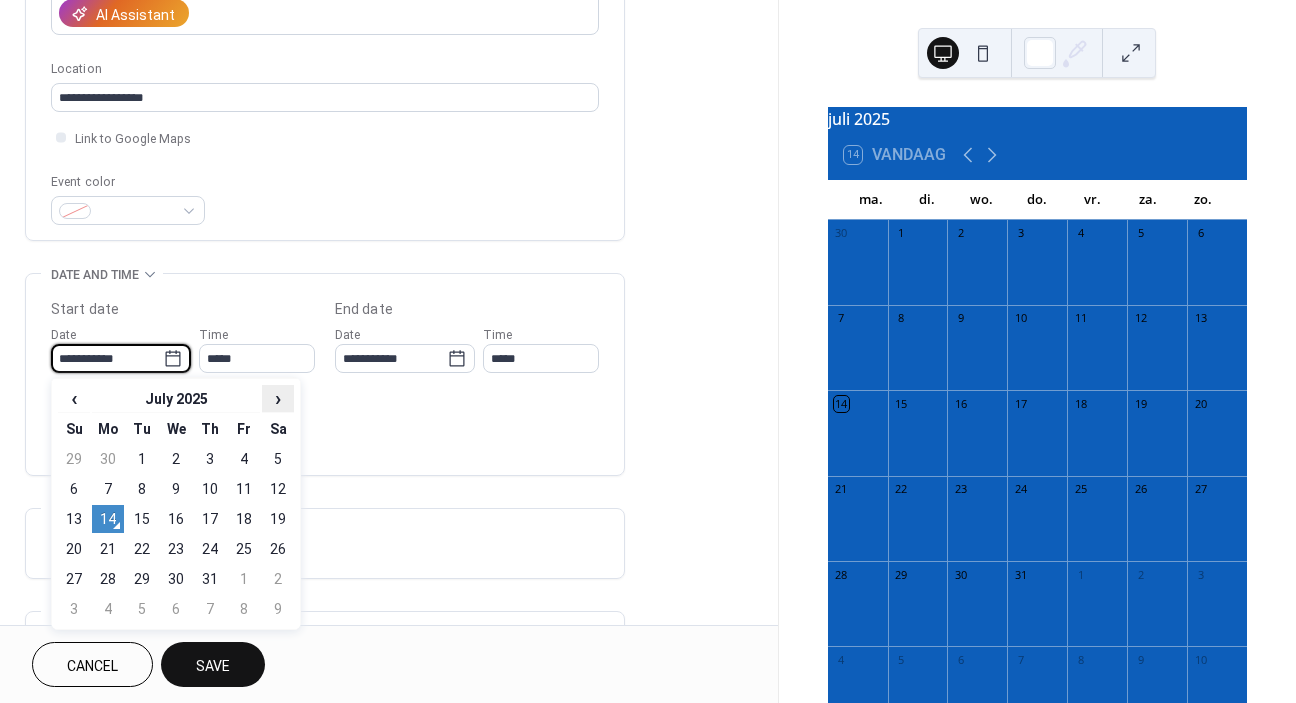 click on "›" at bounding box center [278, 398] 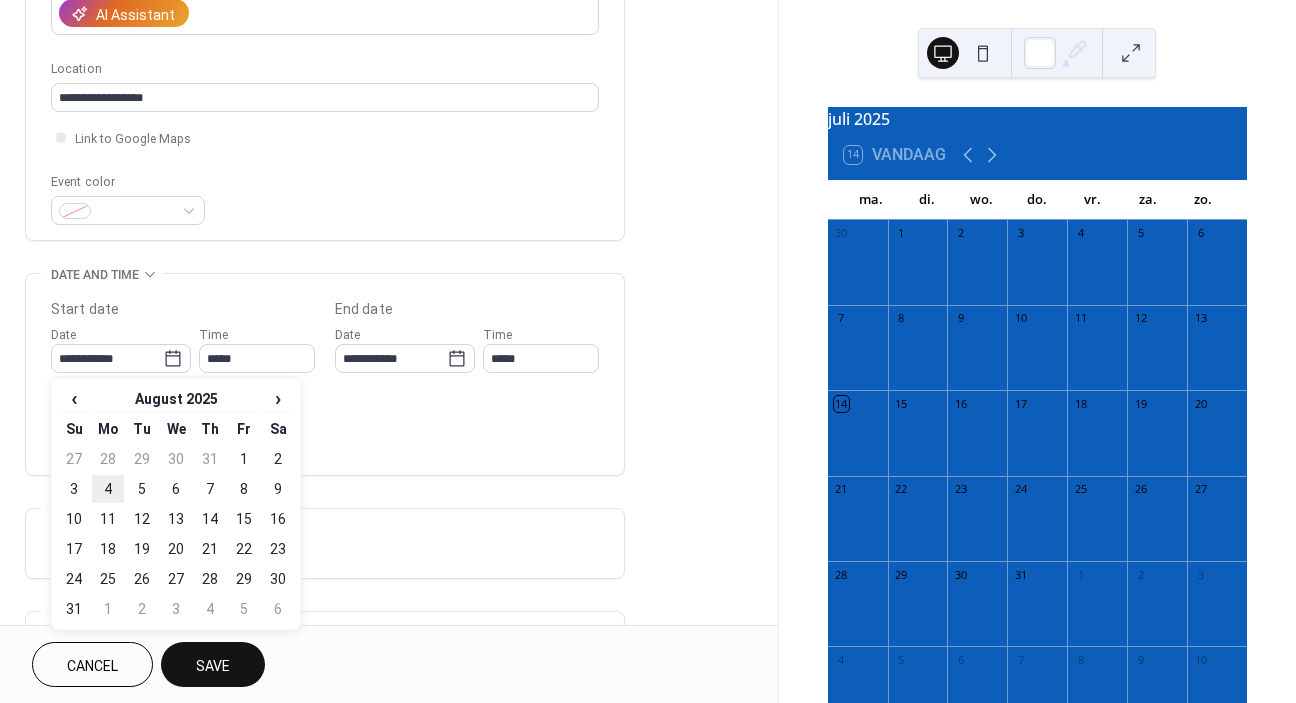 click on "4" at bounding box center (108, 489) 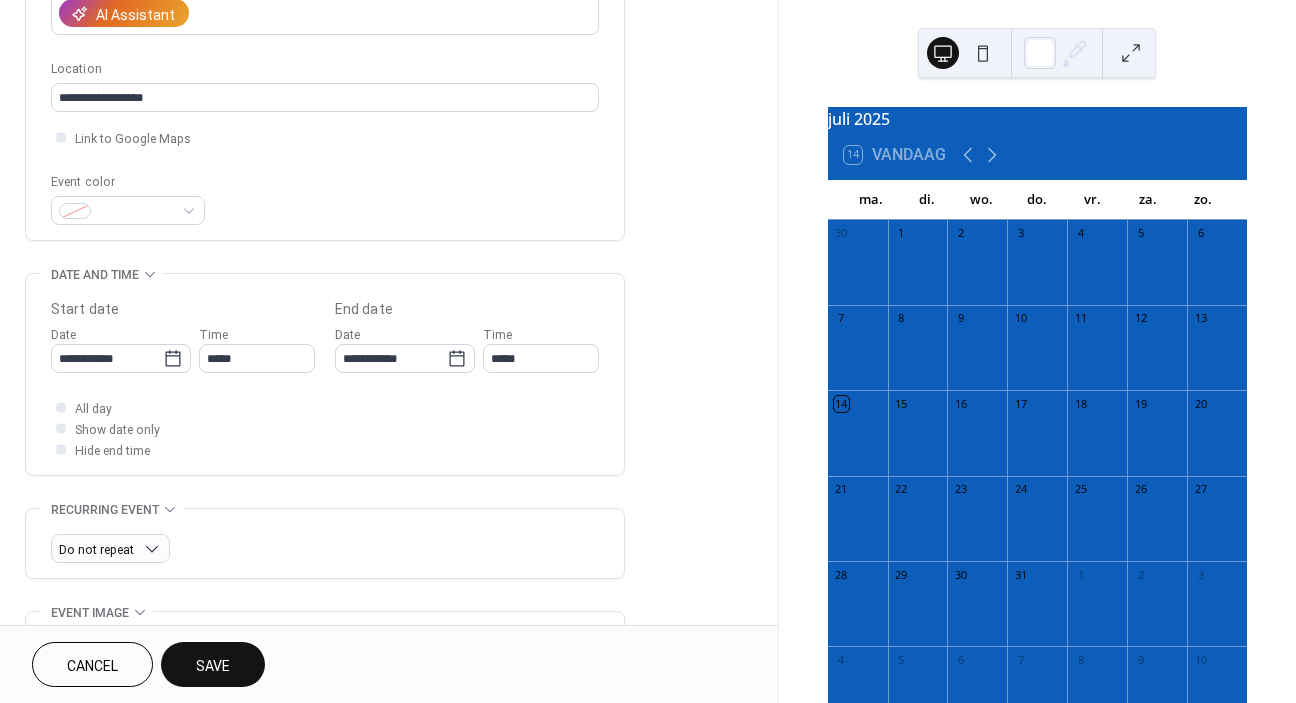 click on "All day Show date only Hide end time" at bounding box center [325, 428] 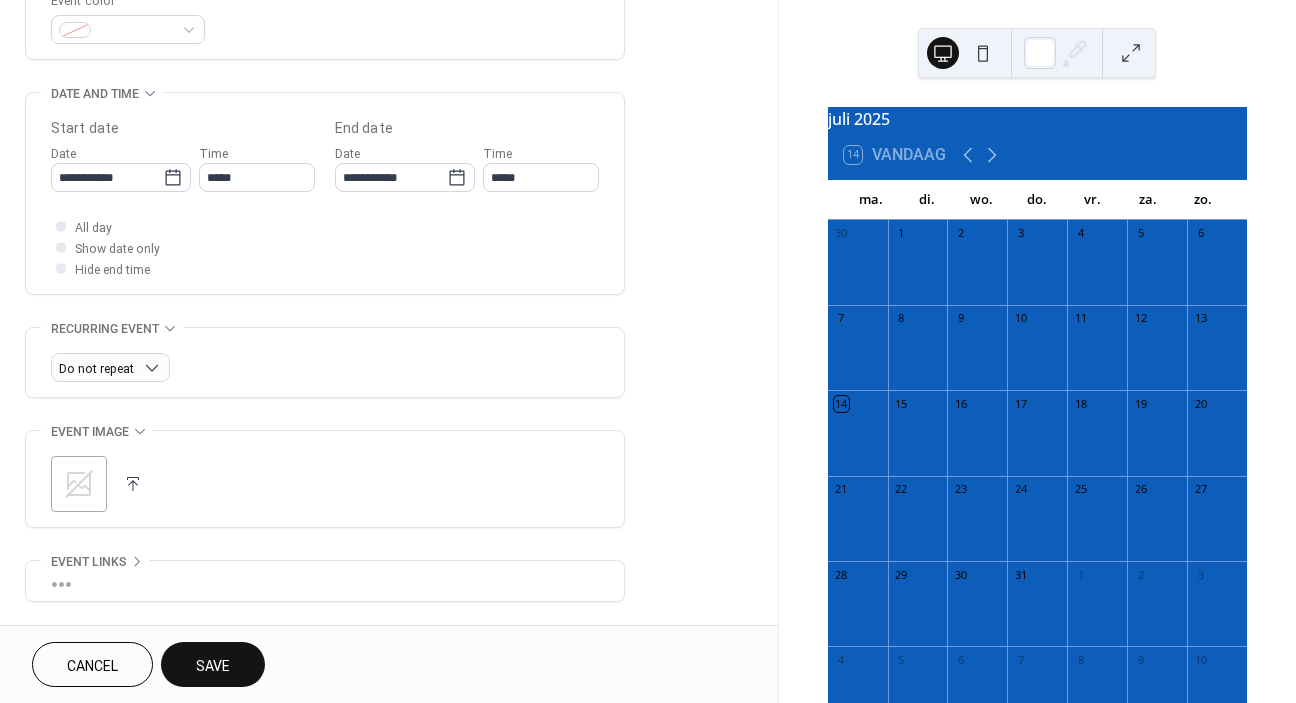 scroll, scrollTop: 576, scrollLeft: 0, axis: vertical 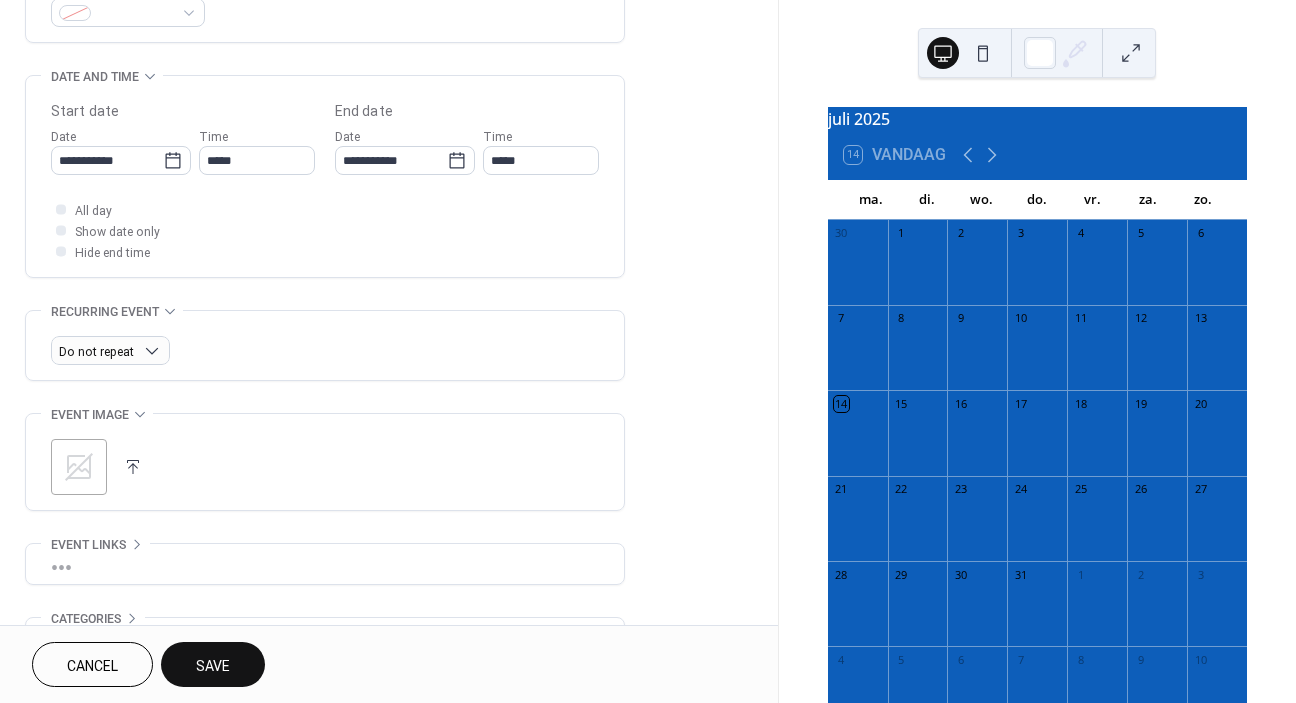 click 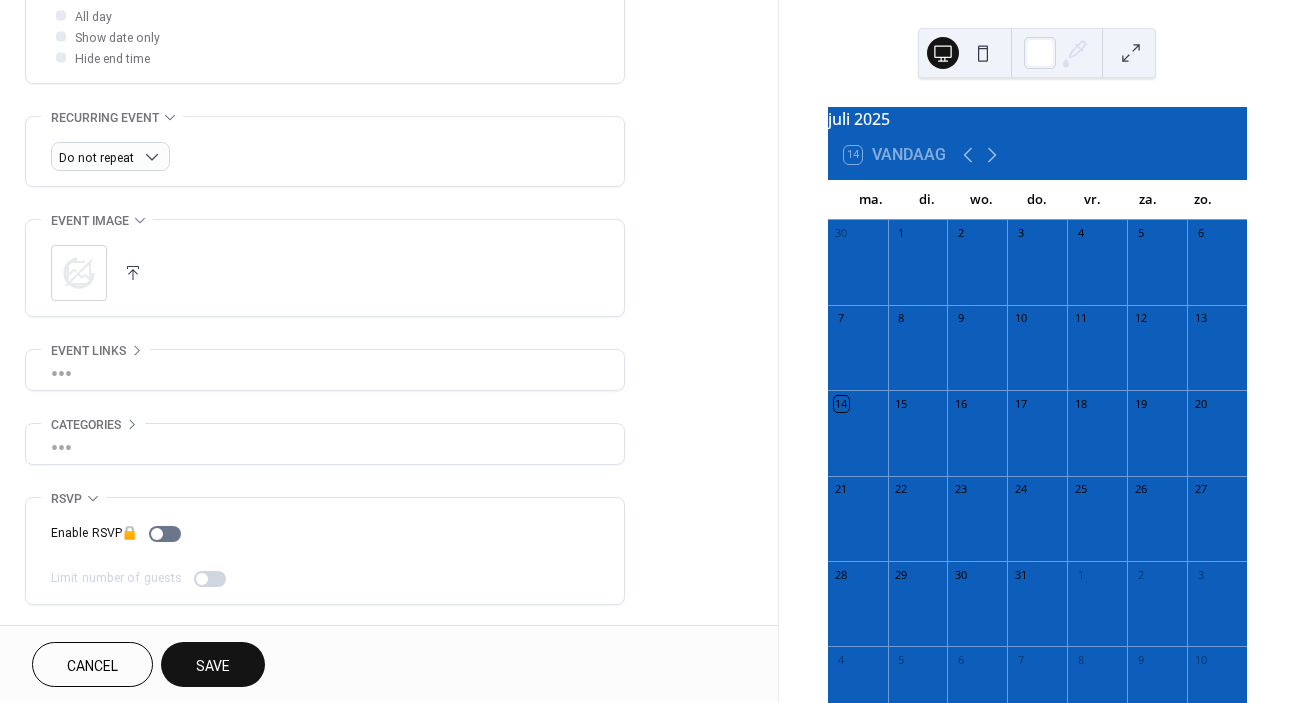 scroll, scrollTop: 770, scrollLeft: 0, axis: vertical 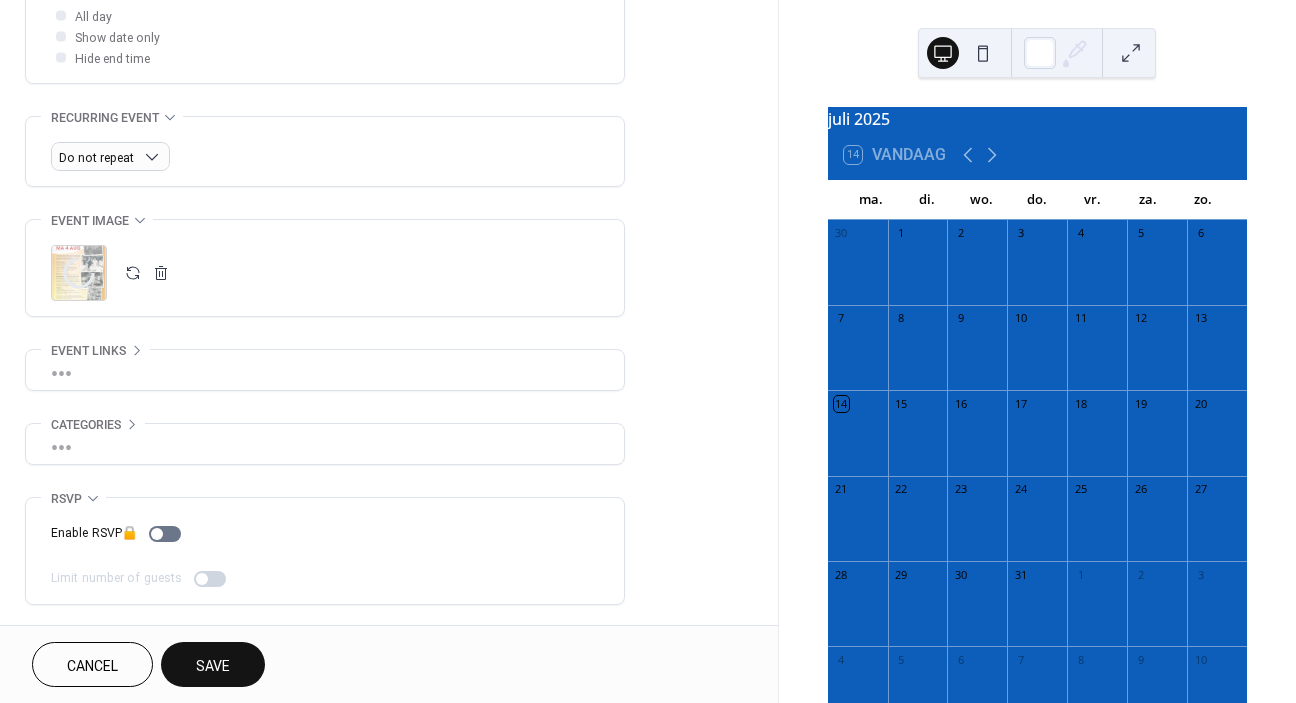 click on "•••" at bounding box center (325, 370) 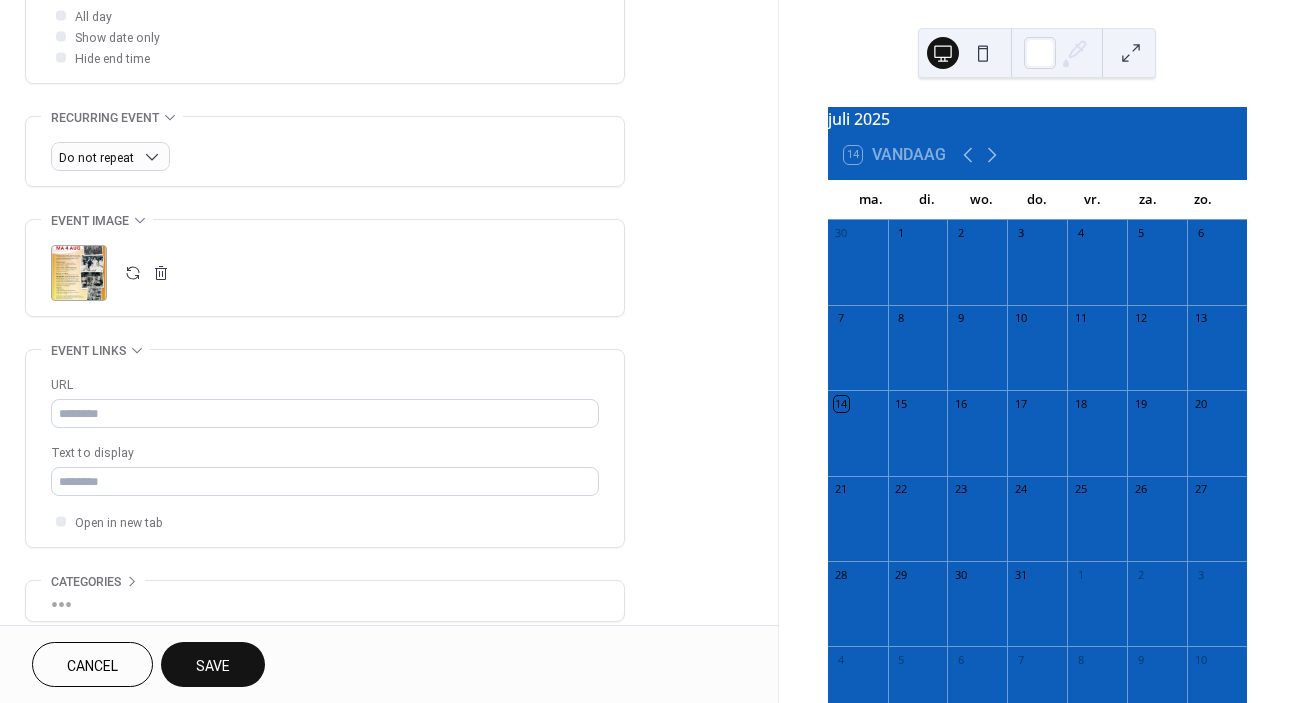 click on "Event links" at bounding box center (95, 350) 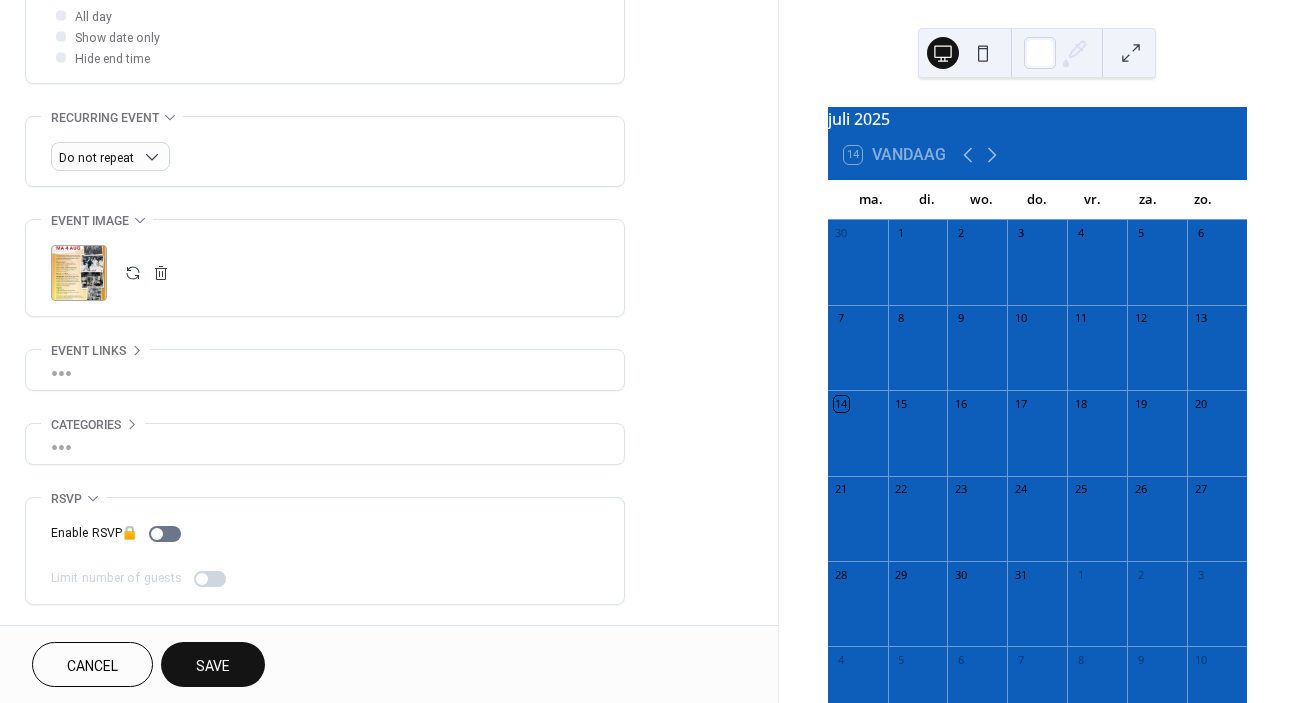 click on "•••" at bounding box center [325, 444] 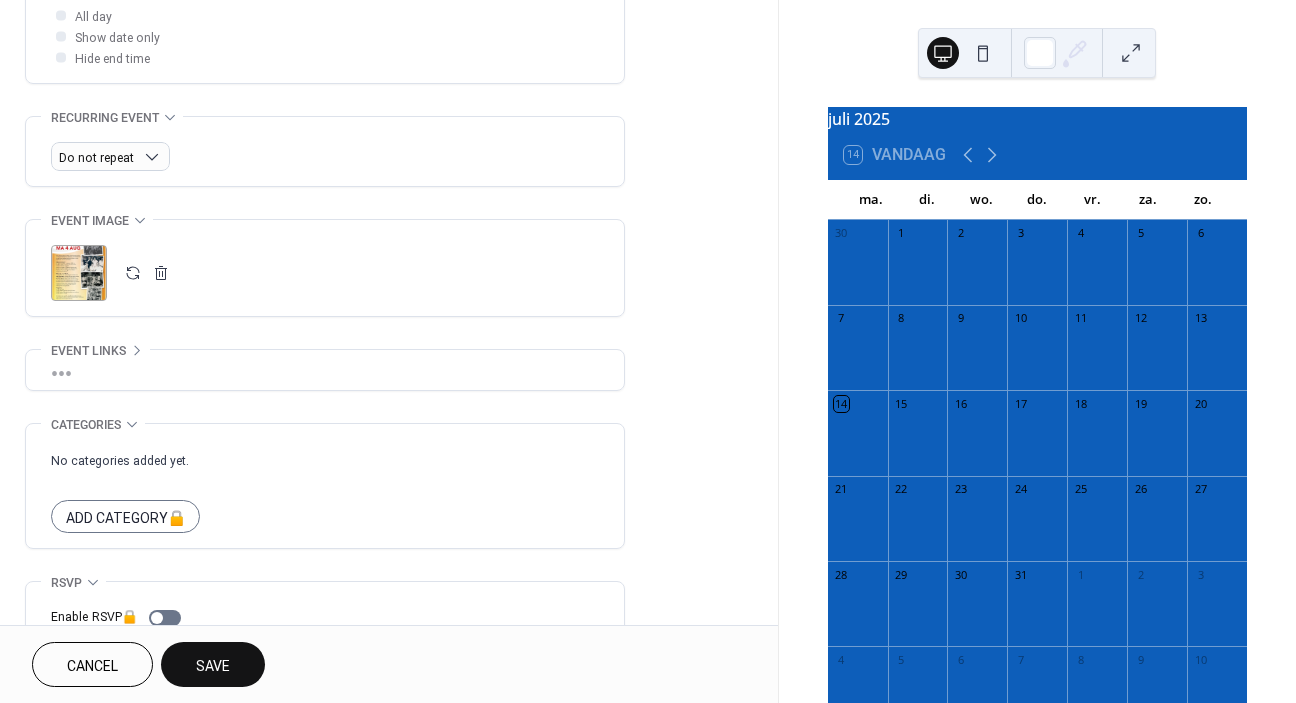 click on "Categories" at bounding box center [93, 424] 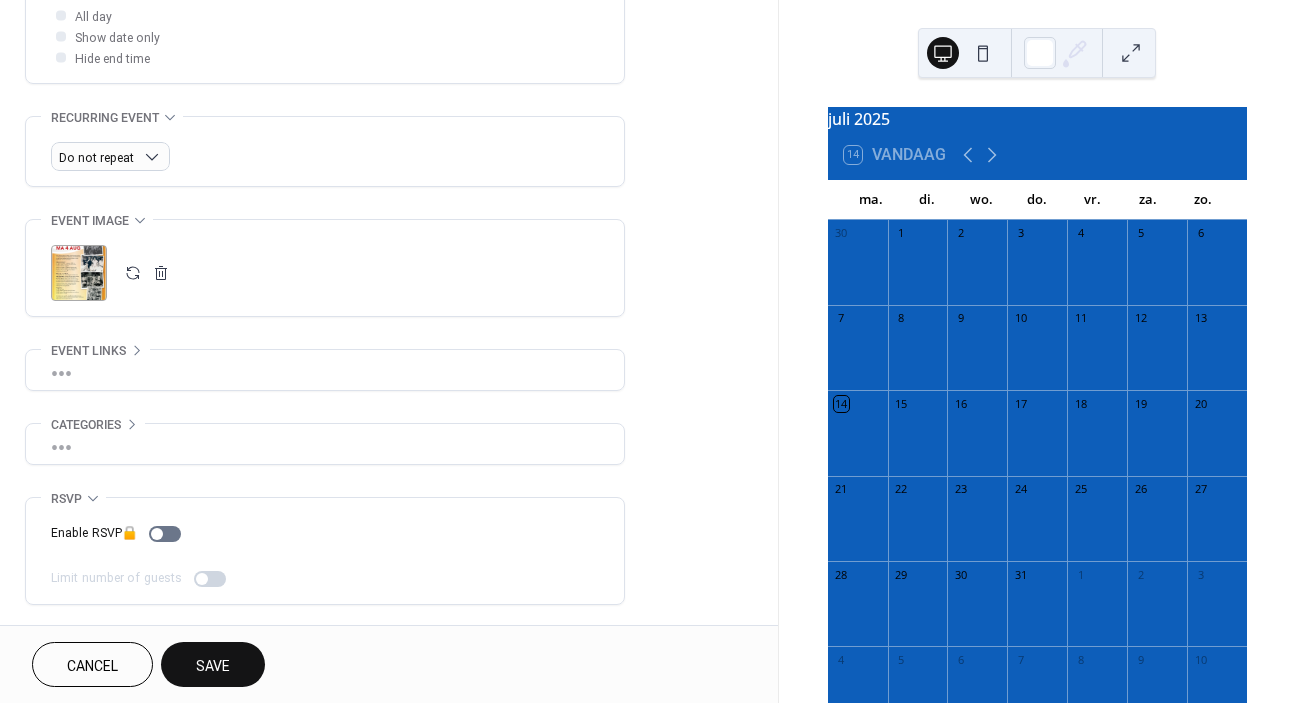 click on "Save" at bounding box center (213, 666) 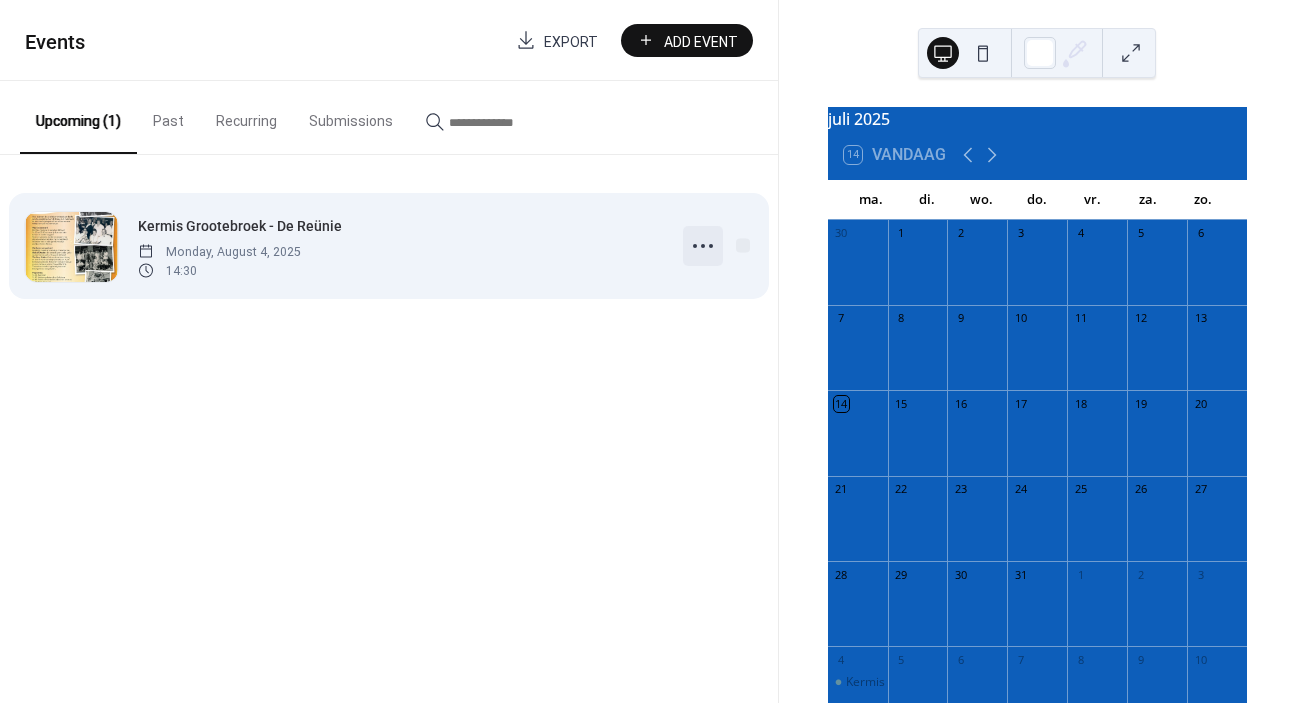 click 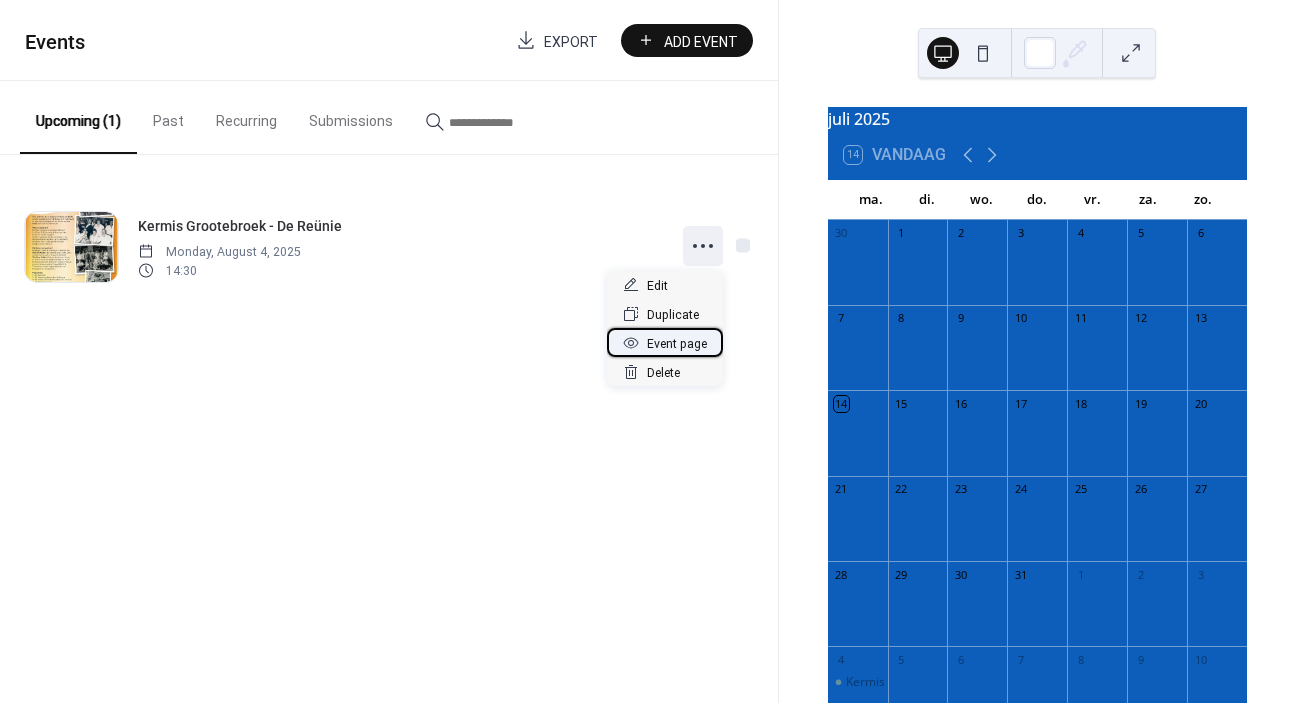 click on "Event page" at bounding box center (677, 344) 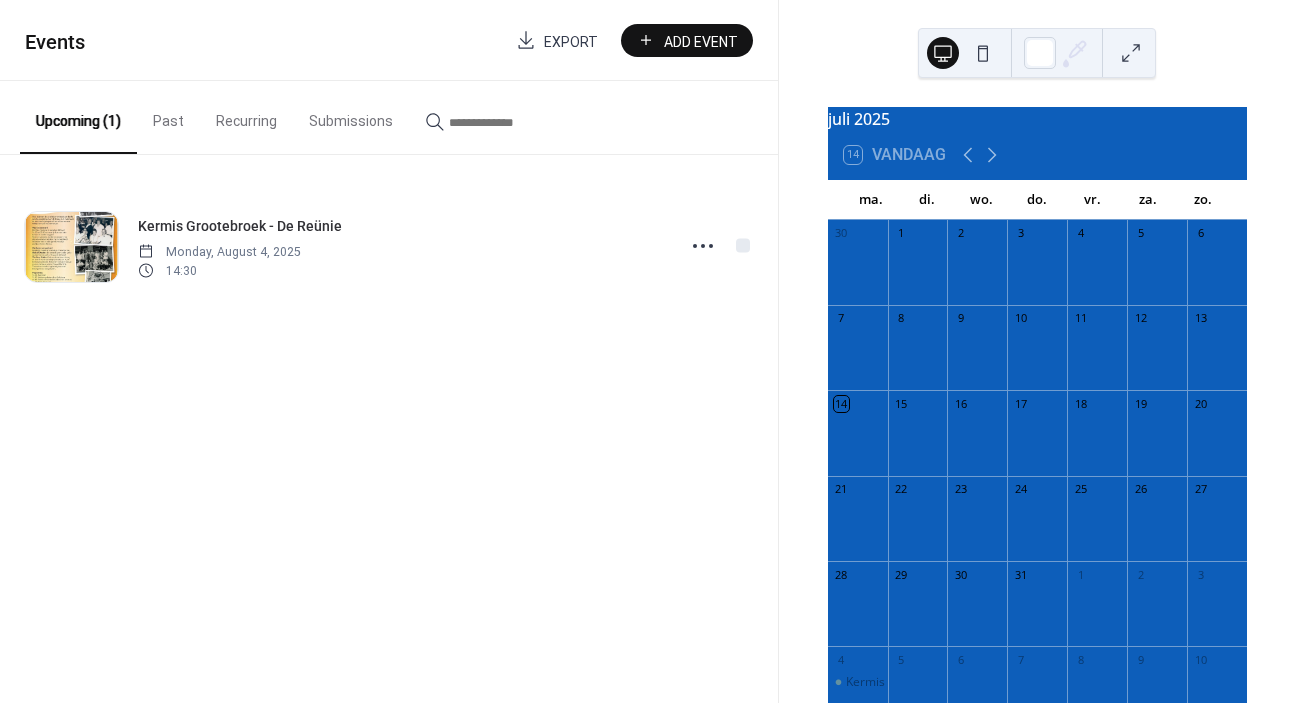 click on "Export" at bounding box center [571, 41] 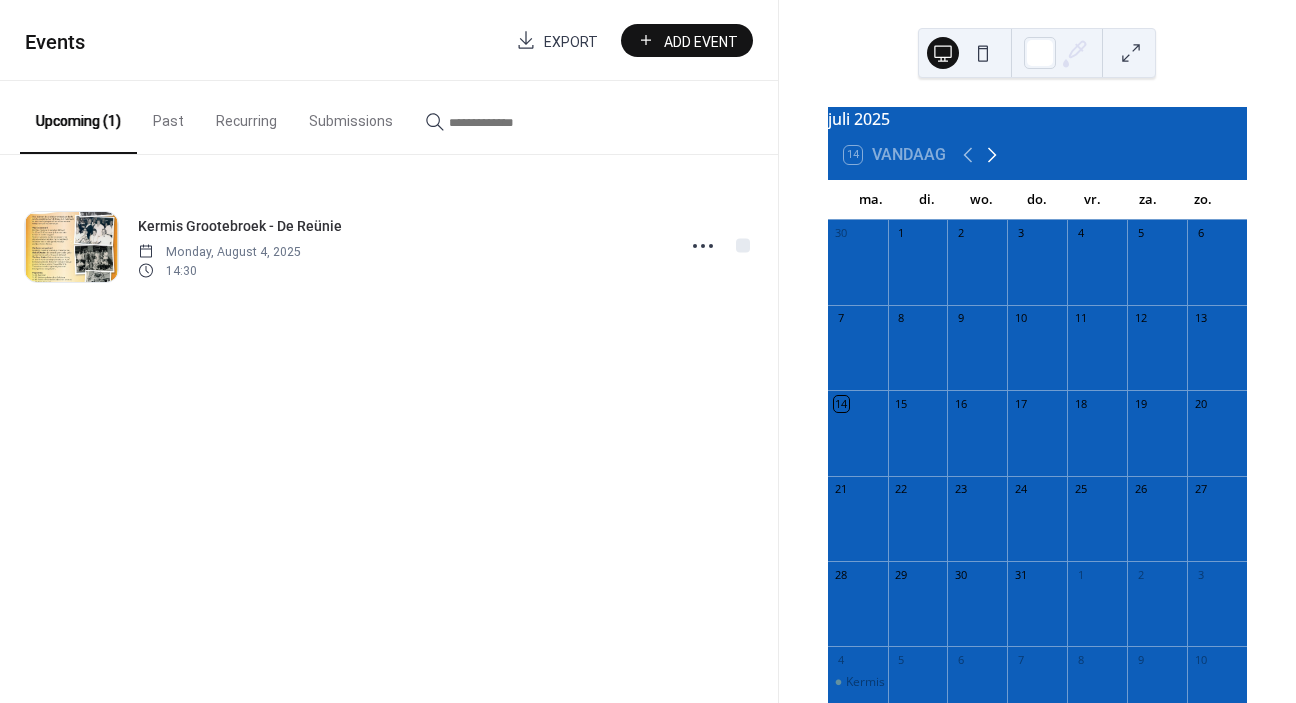 click 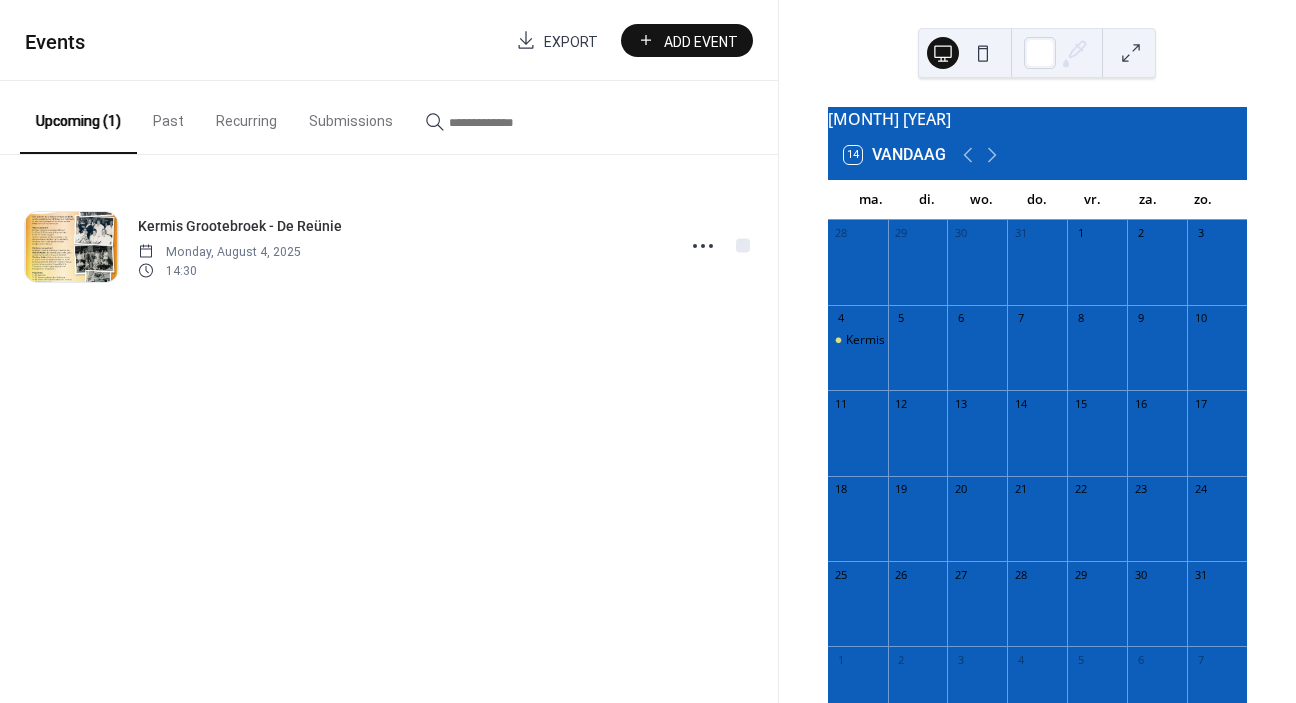 click at bounding box center (983, 53) 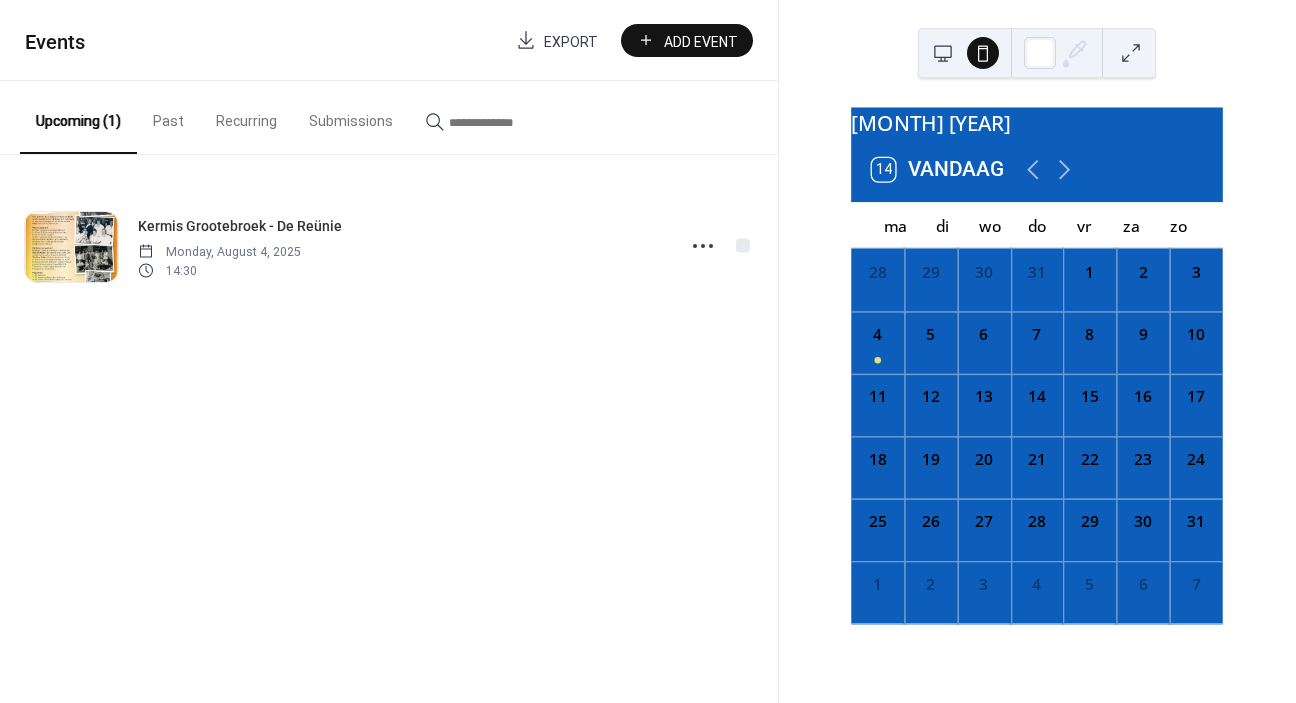 click 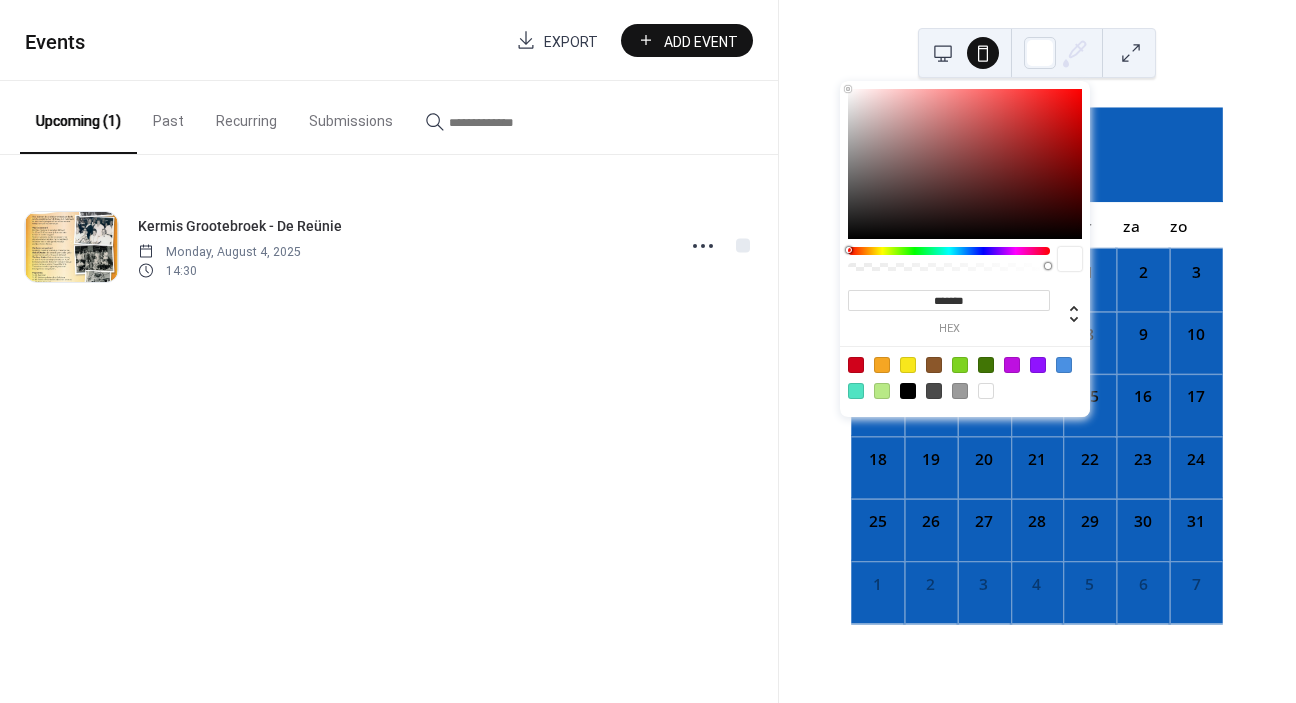 click at bounding box center [949, 260] 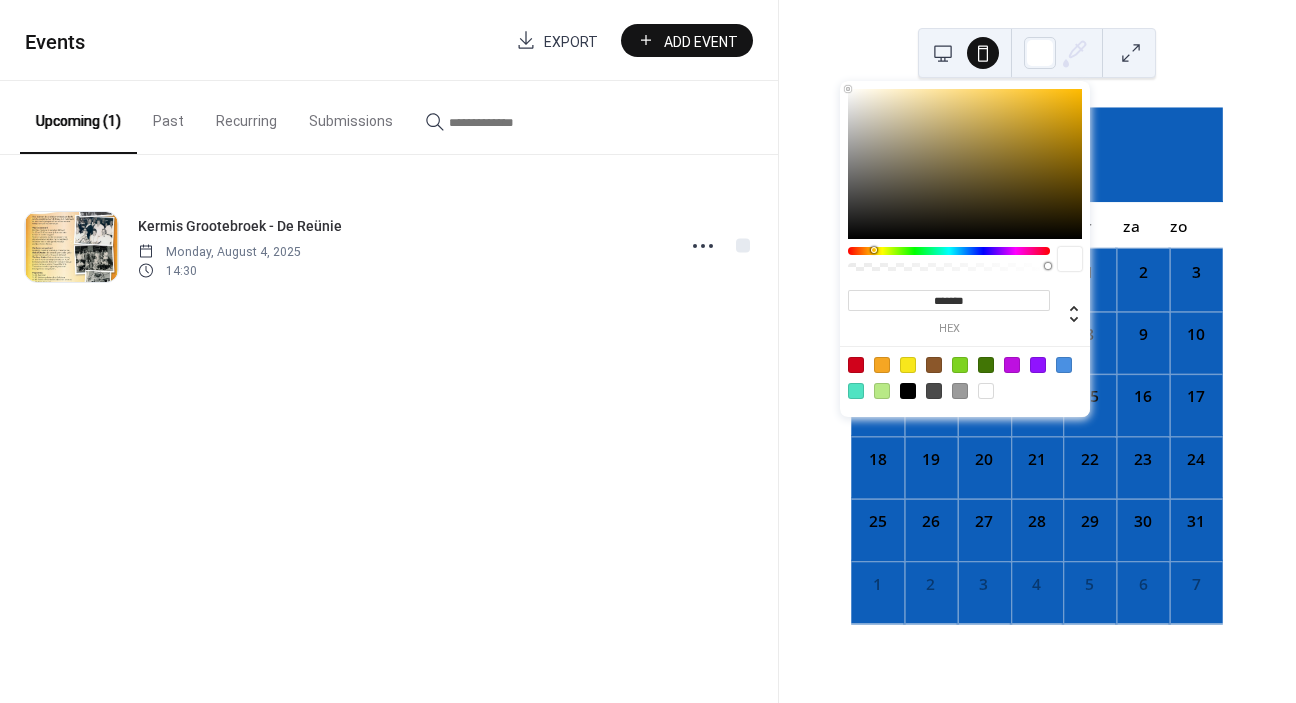 click at bounding box center (949, 251) 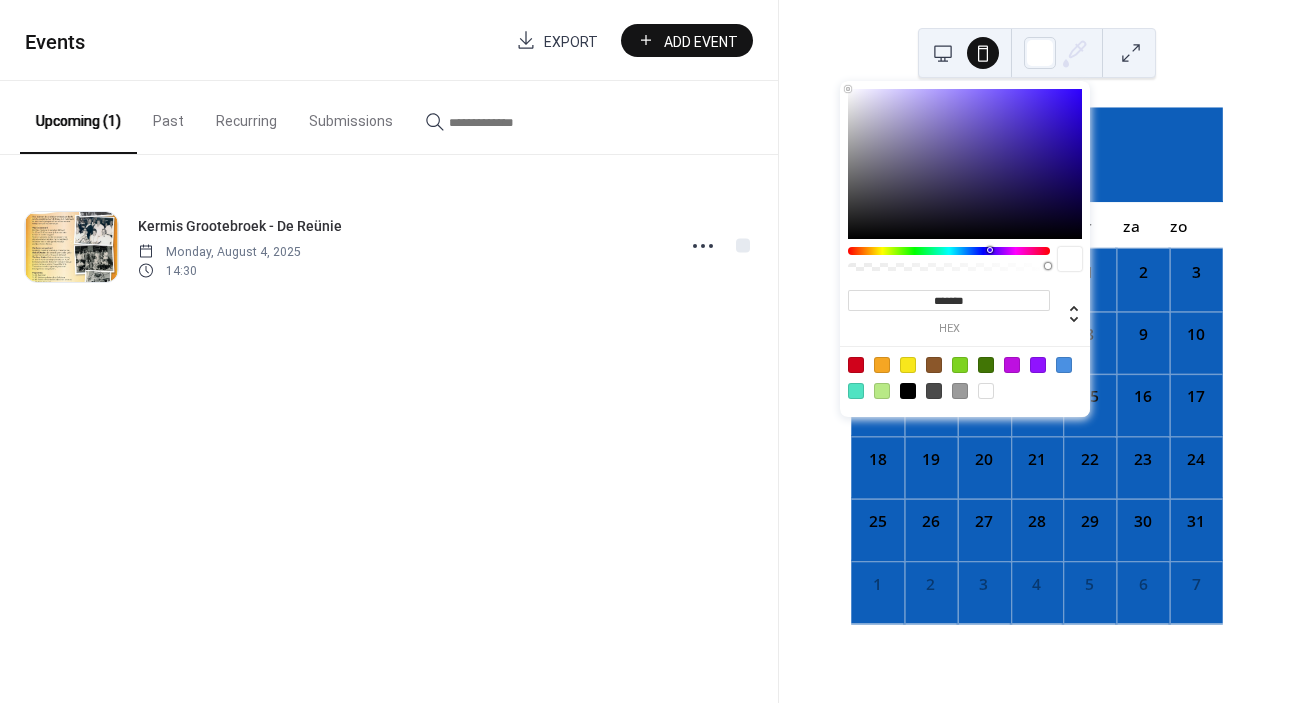 click on "[MONTH] [YEAR] 14 Vandaag ma di wo do vr za zo 28 29 30 31 1 2 3 4 5 6 7 8 9 10 11 12 13 14 15 16 17 18 19 20 21 22 23 24 25 26 27 28 29 30 31 1 2 3 4 5 6 7" at bounding box center [1037, 351] 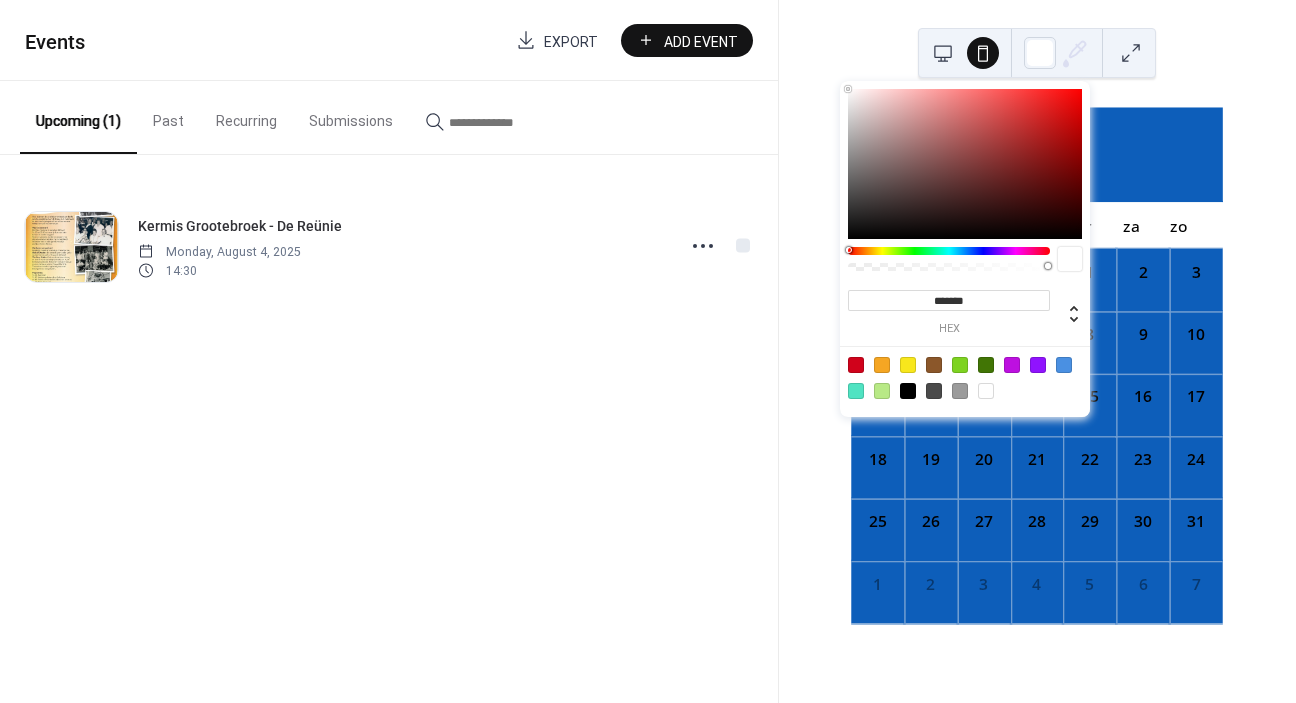 click at bounding box center [1057, 53] 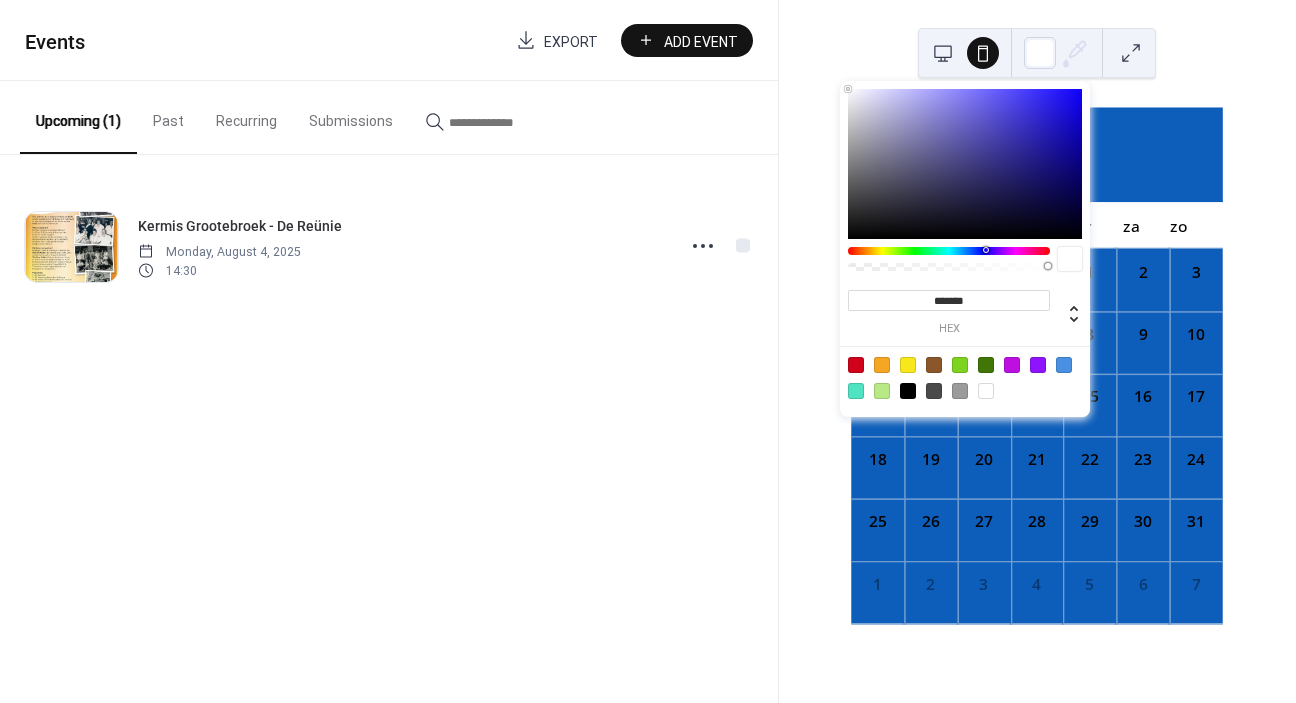 click at bounding box center [949, 251] 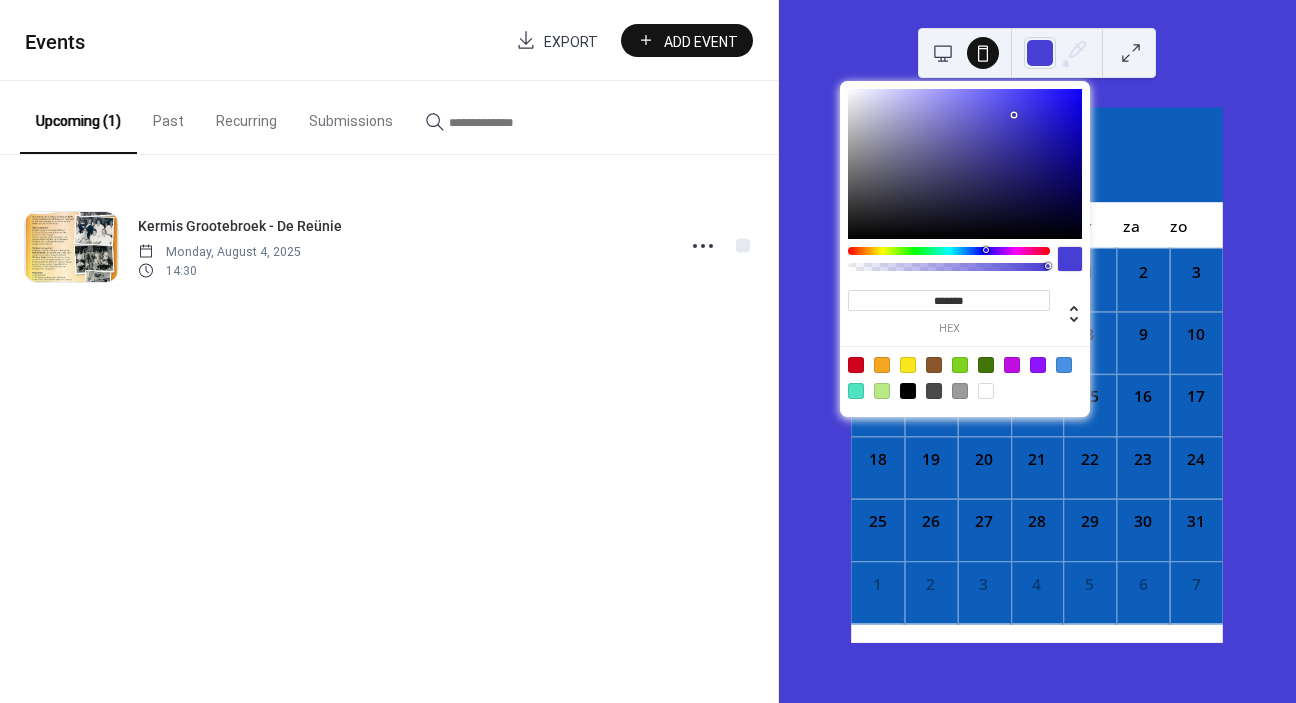 click at bounding box center (965, 164) 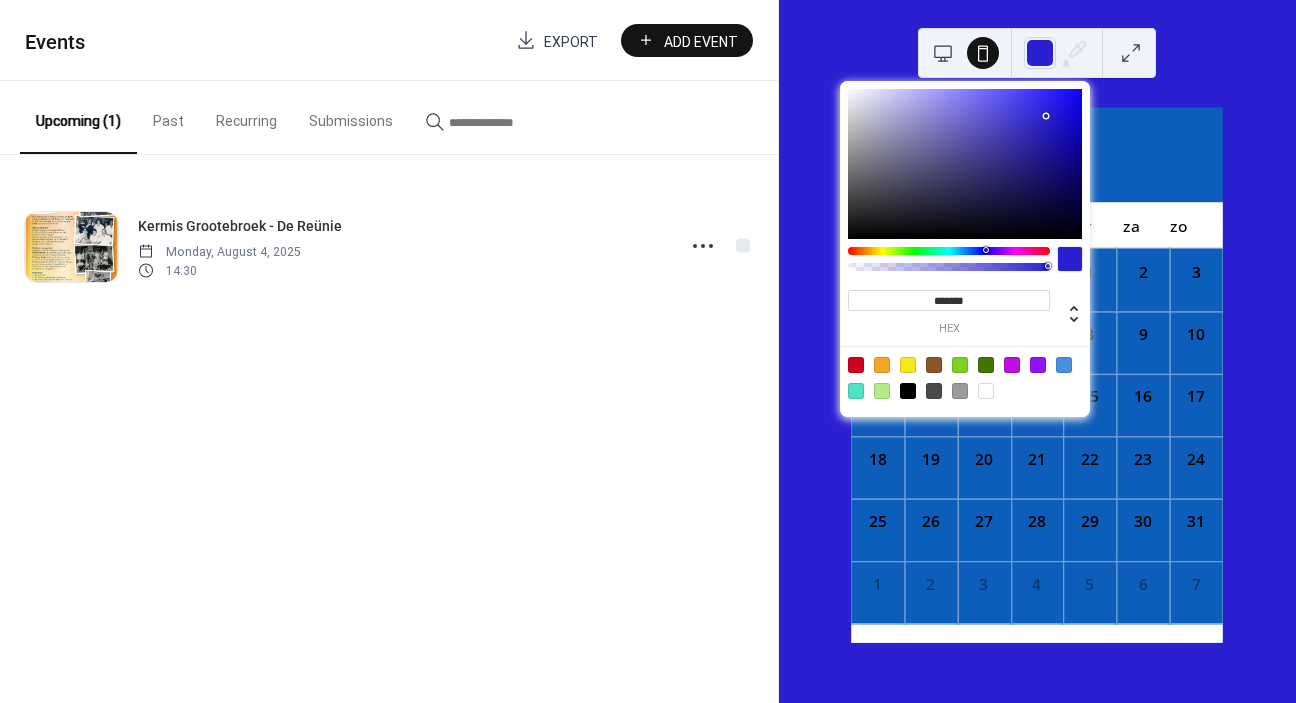 type on "*******" 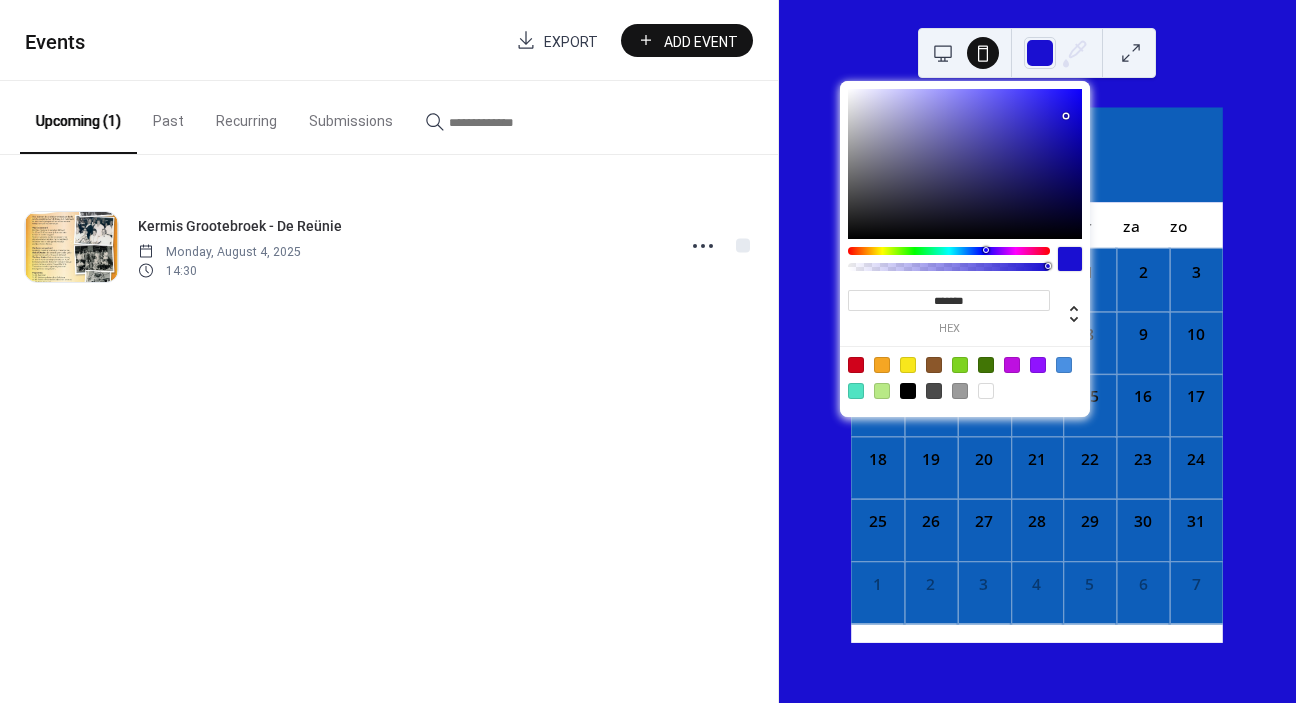 click on "[MONTH] [YEAR] 14 Vandaag ma di wo do vr za zo 28 29 30 31 1 2 3 4 5 6 7 8 9 10 11 12 13 14 15 16 17 18 19 20 21 22 23 24 25 26 27 28 29 30 31 1 2 3 4 5 6 7" at bounding box center (1037, 351) 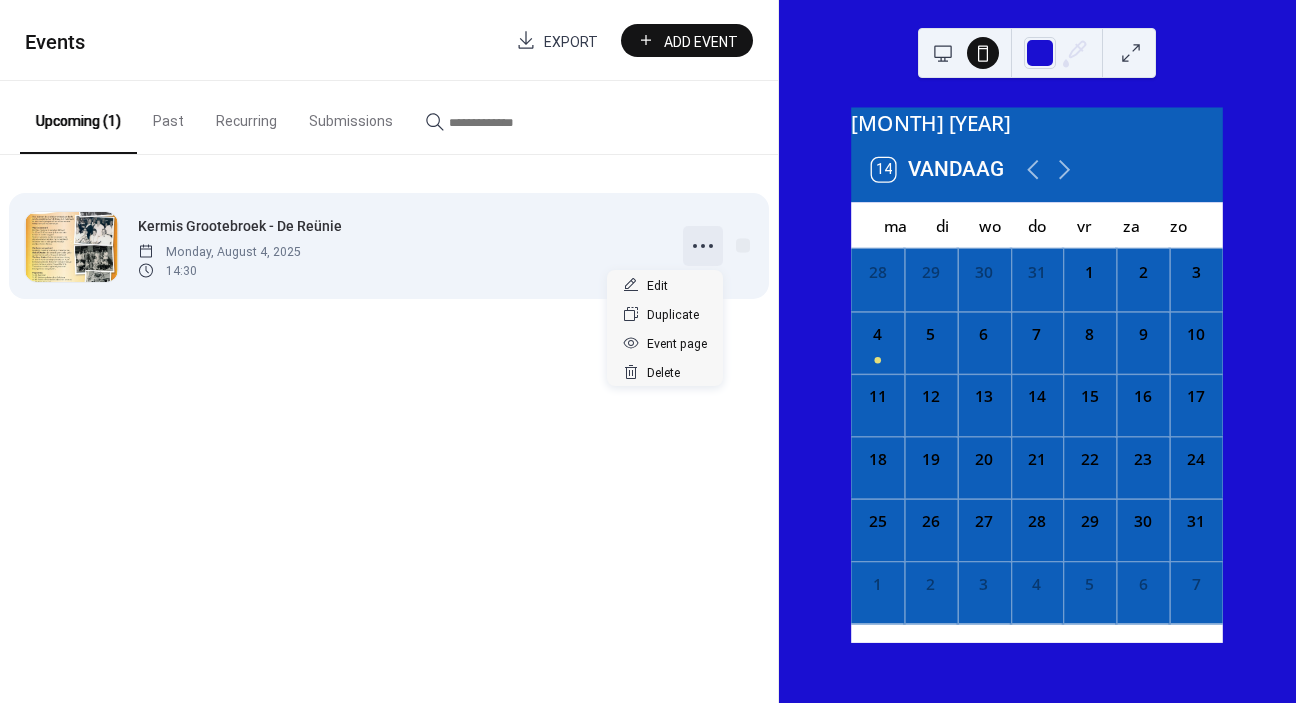 click 